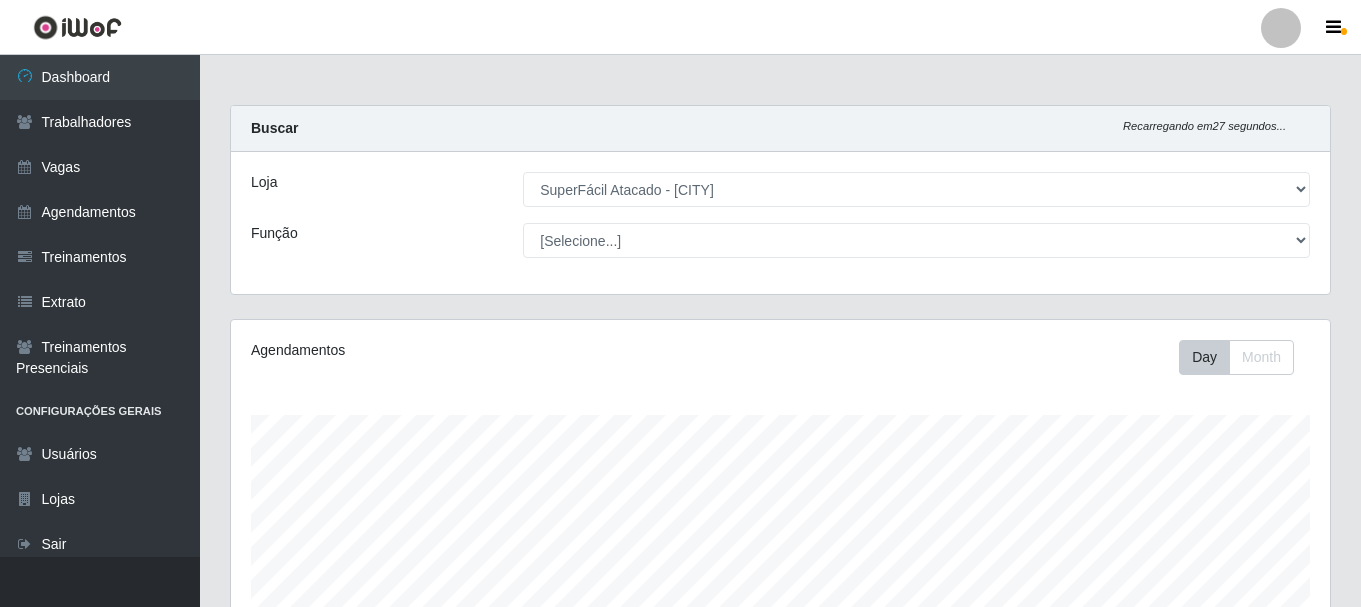 select on "399" 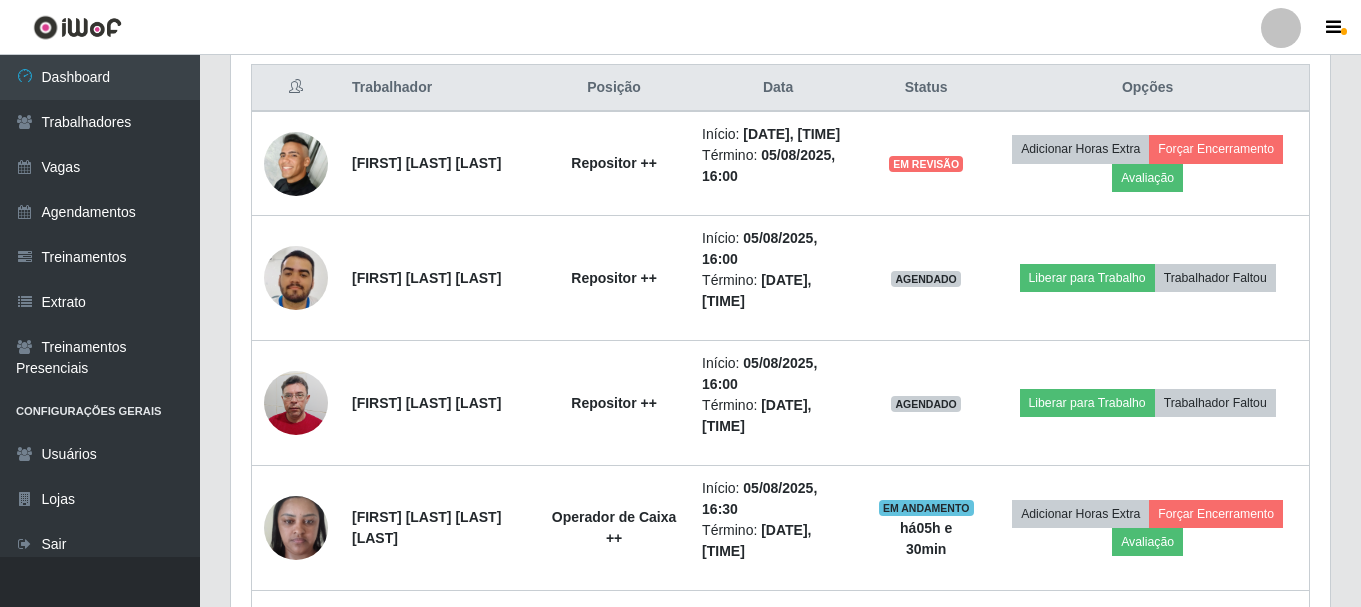 scroll, scrollTop: 999585, scrollLeft: 998901, axis: both 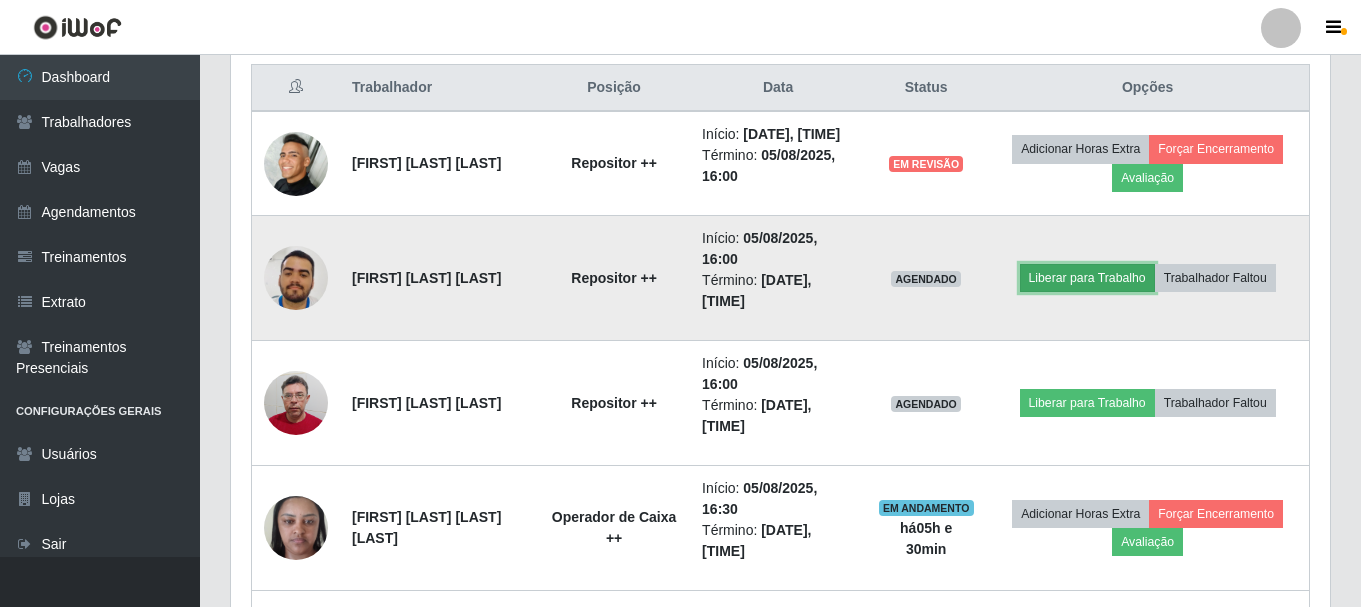 click on "Liberar para Trabalho" at bounding box center [1087, 278] 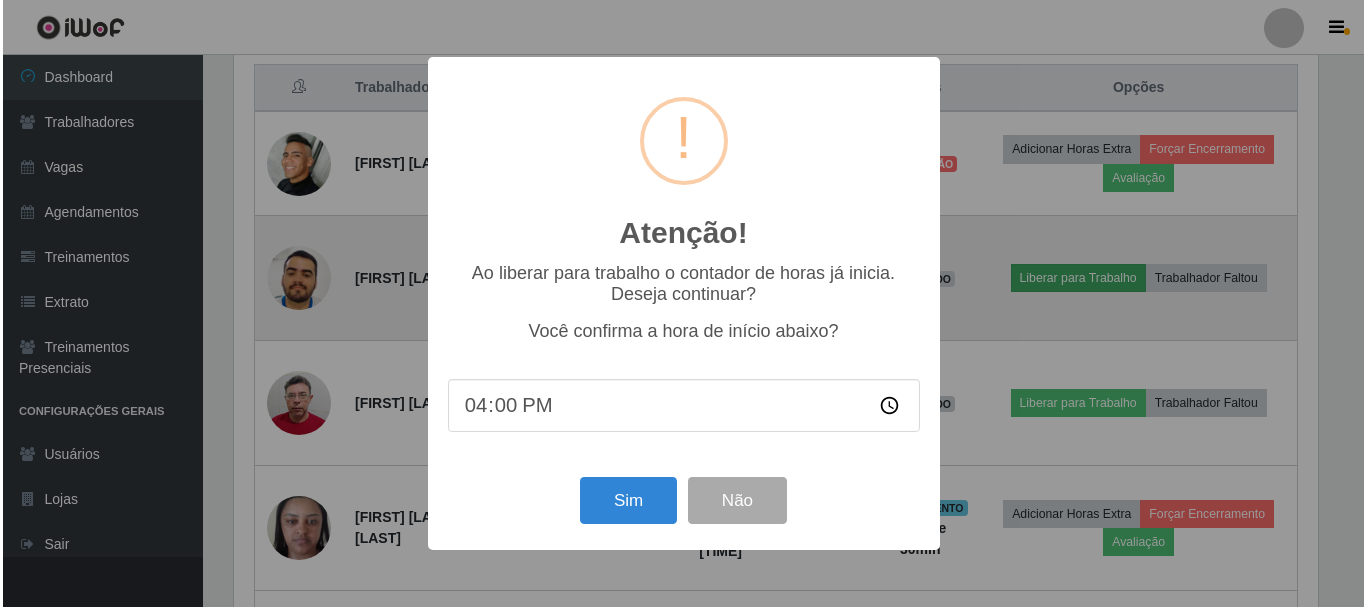 scroll, scrollTop: 999585, scrollLeft: 998911, axis: both 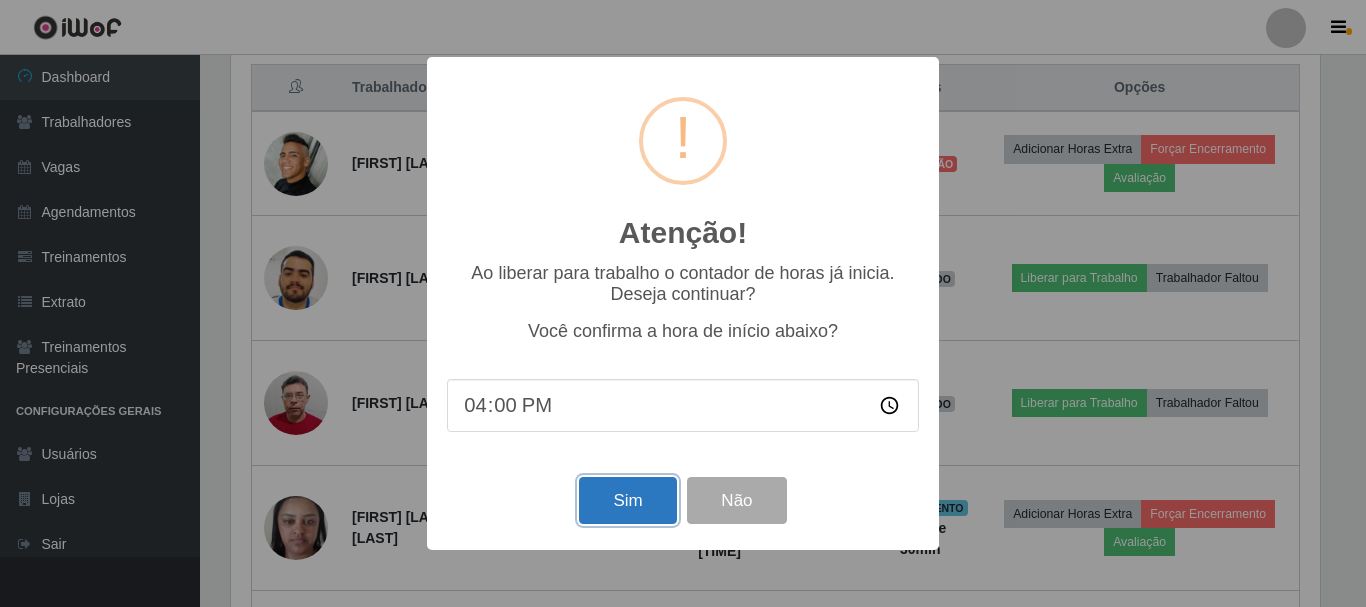 click on "Sim" at bounding box center [627, 500] 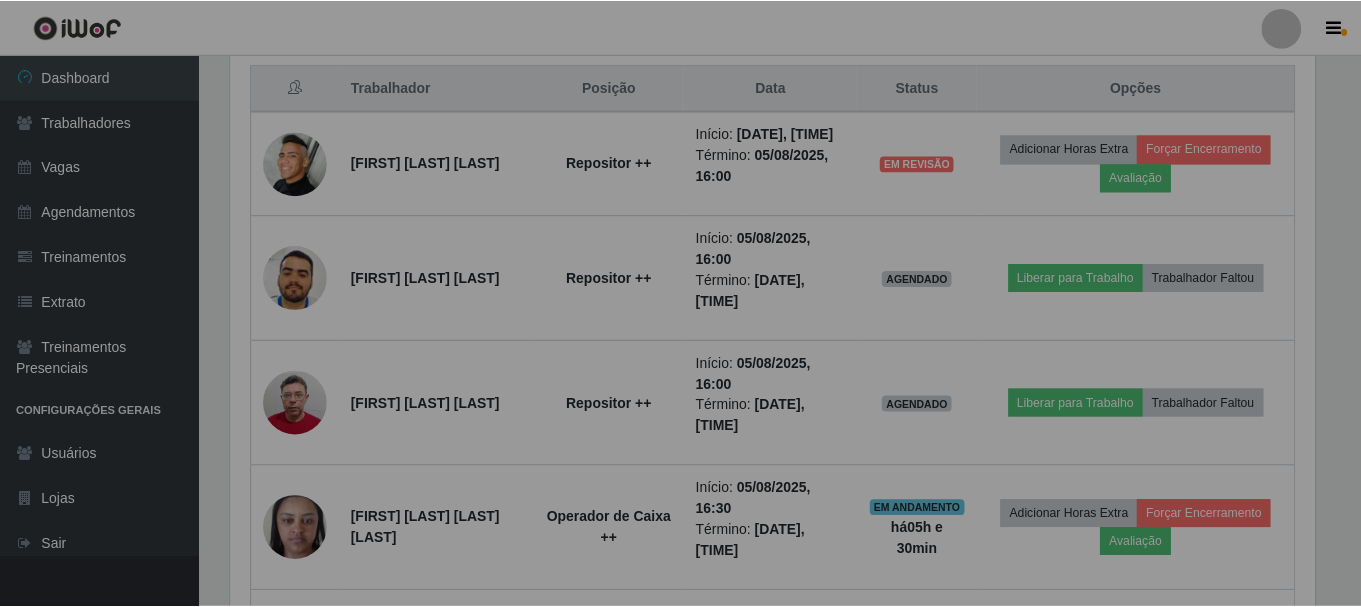 scroll, scrollTop: 999585, scrollLeft: 998901, axis: both 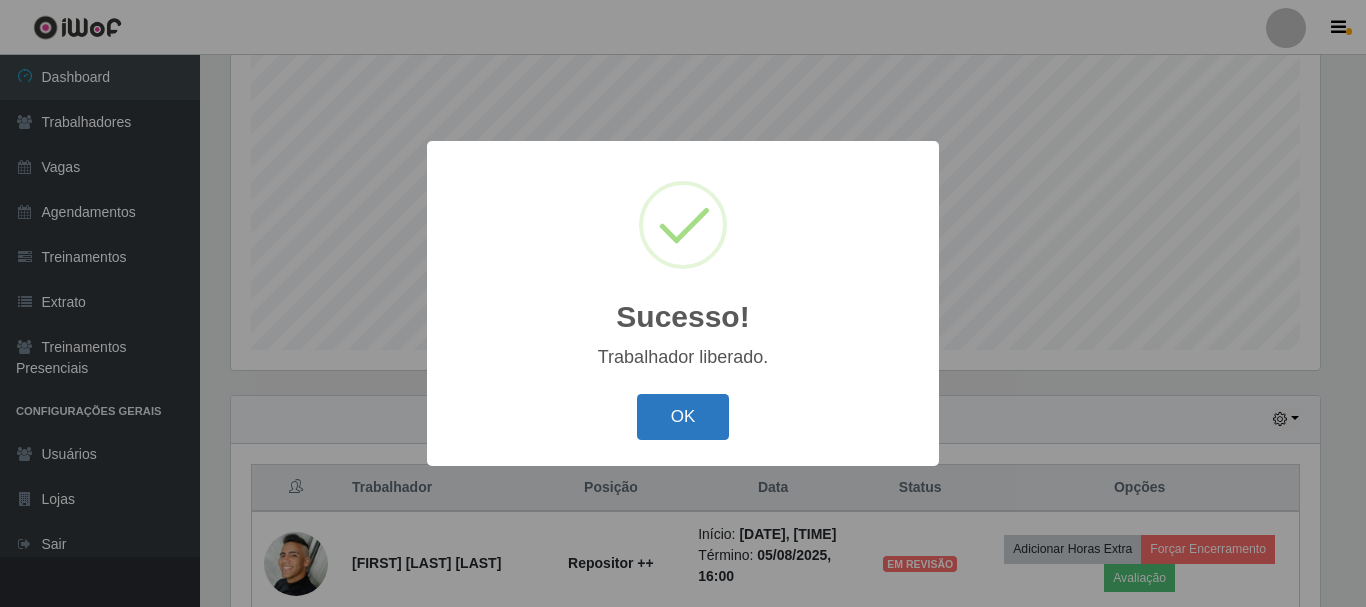 click on "OK" at bounding box center [683, 417] 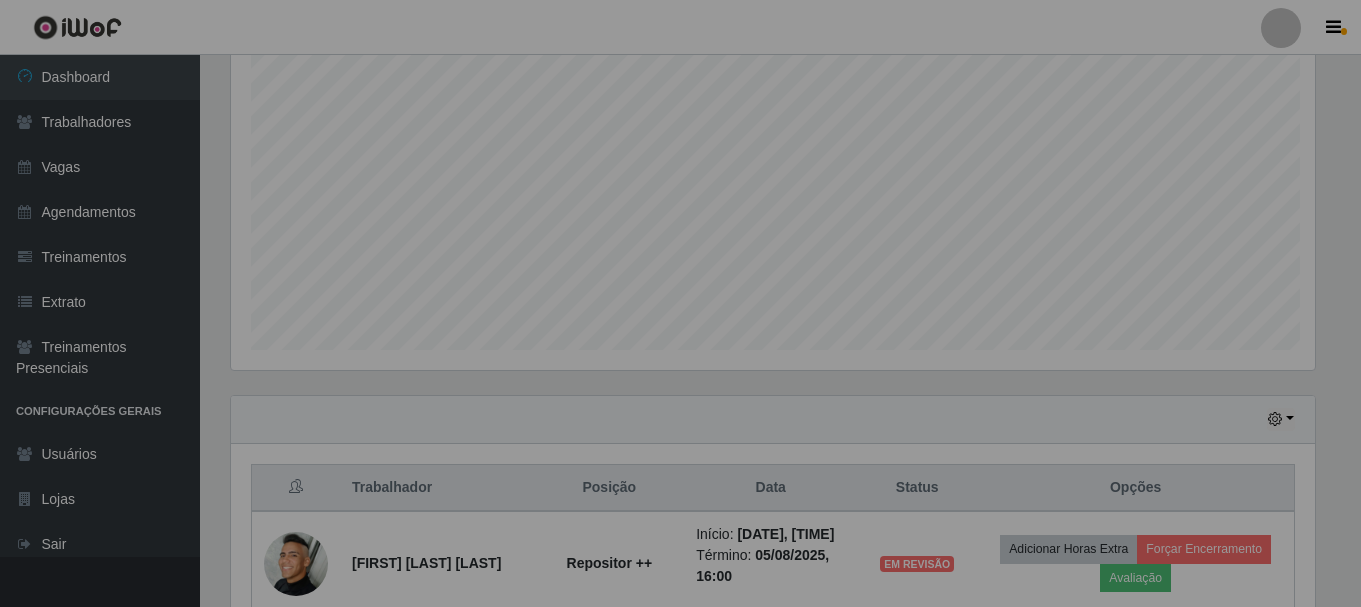 scroll, scrollTop: 999585, scrollLeft: 998901, axis: both 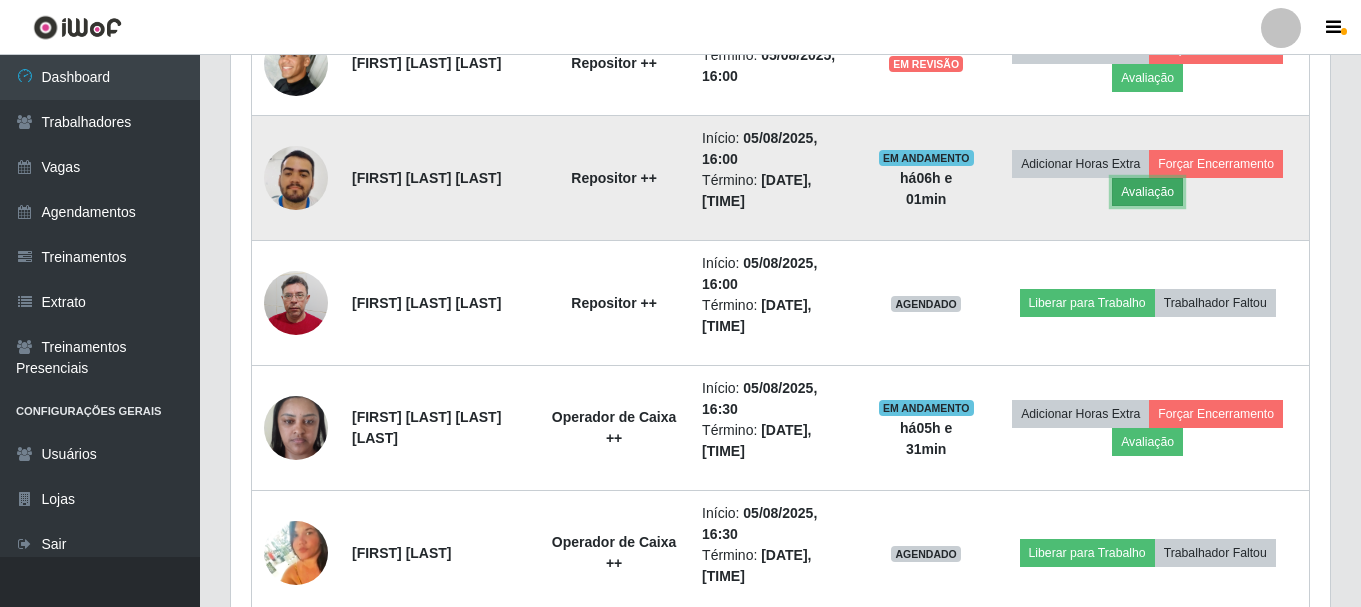 click on "Avaliação" at bounding box center (1147, 192) 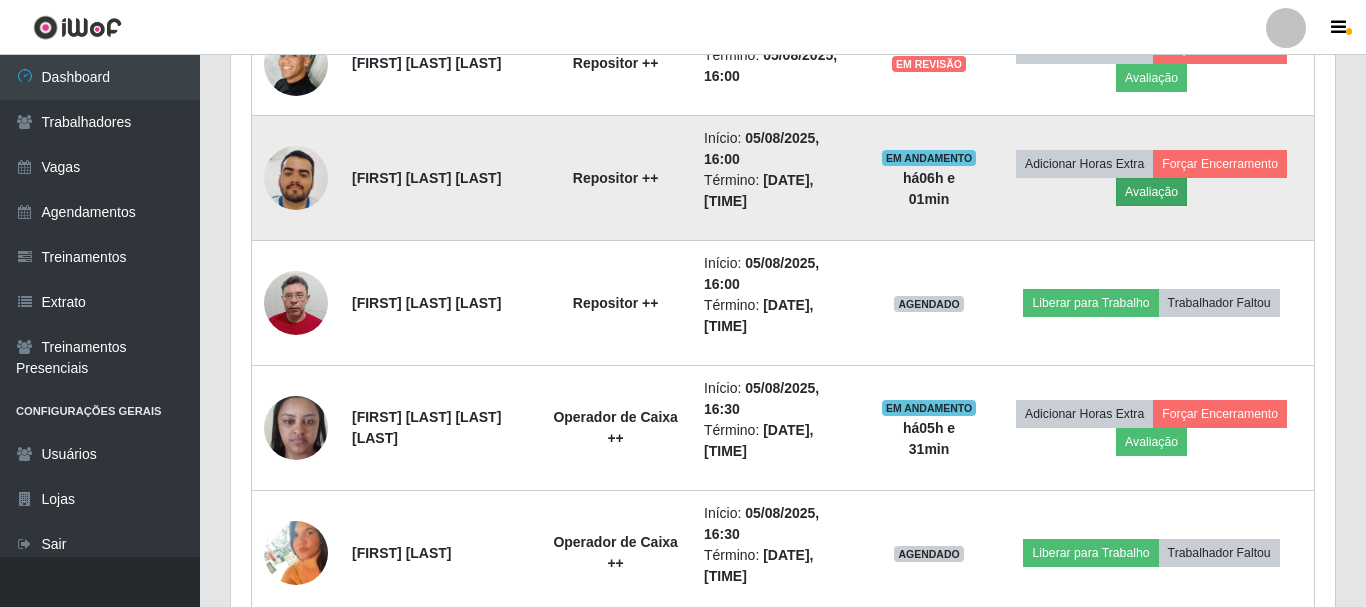 scroll, scrollTop: 999585, scrollLeft: 998911, axis: both 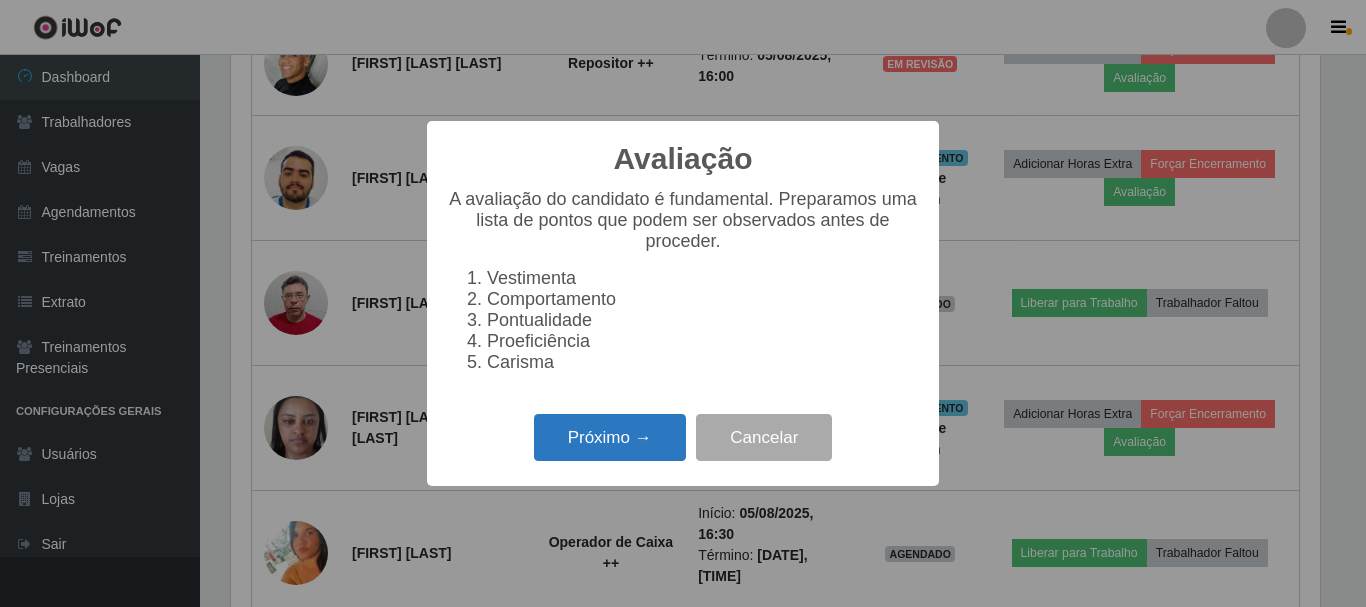 click on "Próximo →" at bounding box center [610, 437] 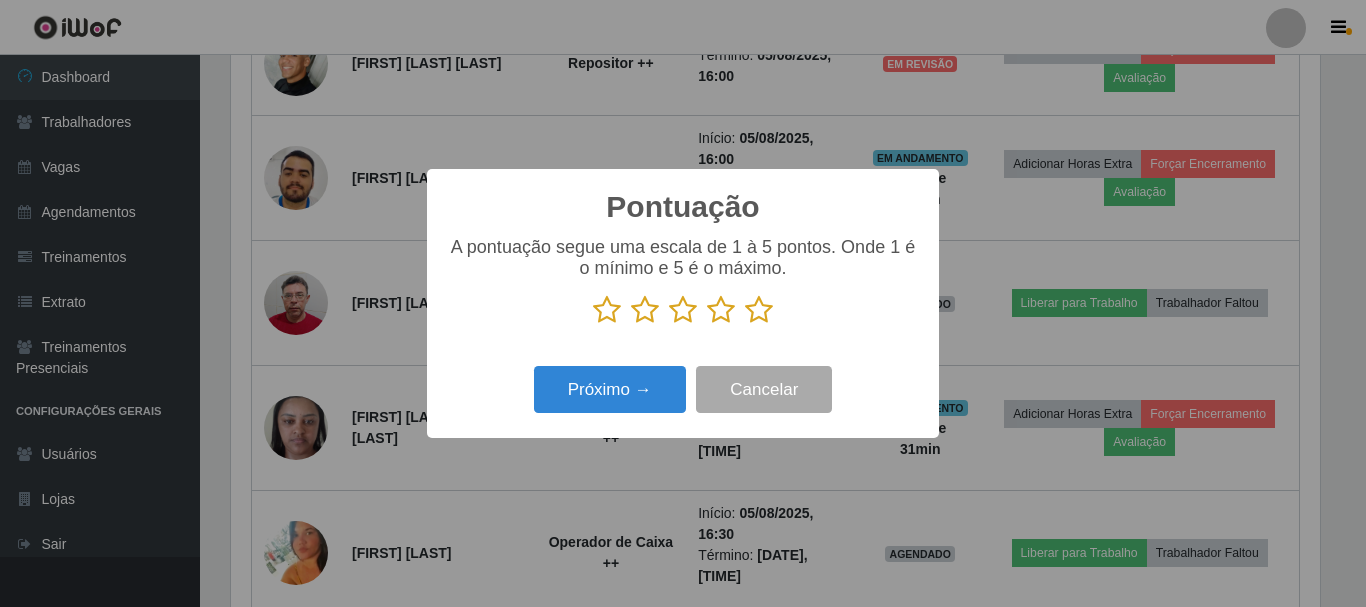 click at bounding box center (759, 310) 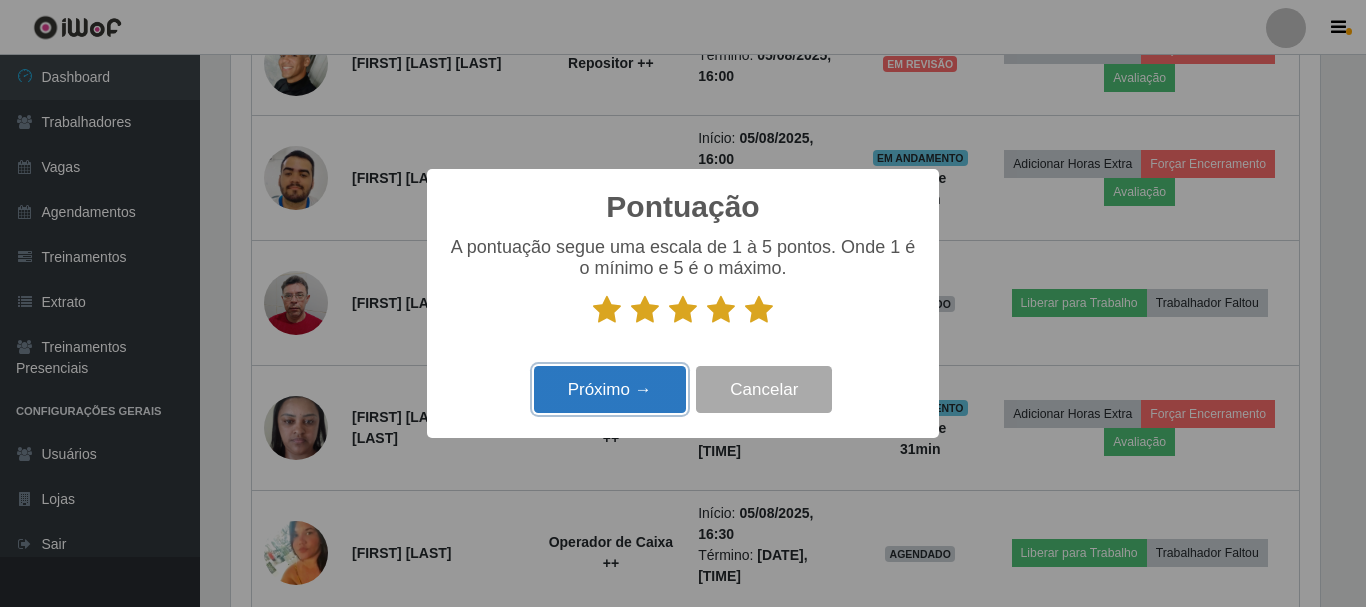 click on "Próximo →" at bounding box center (610, 389) 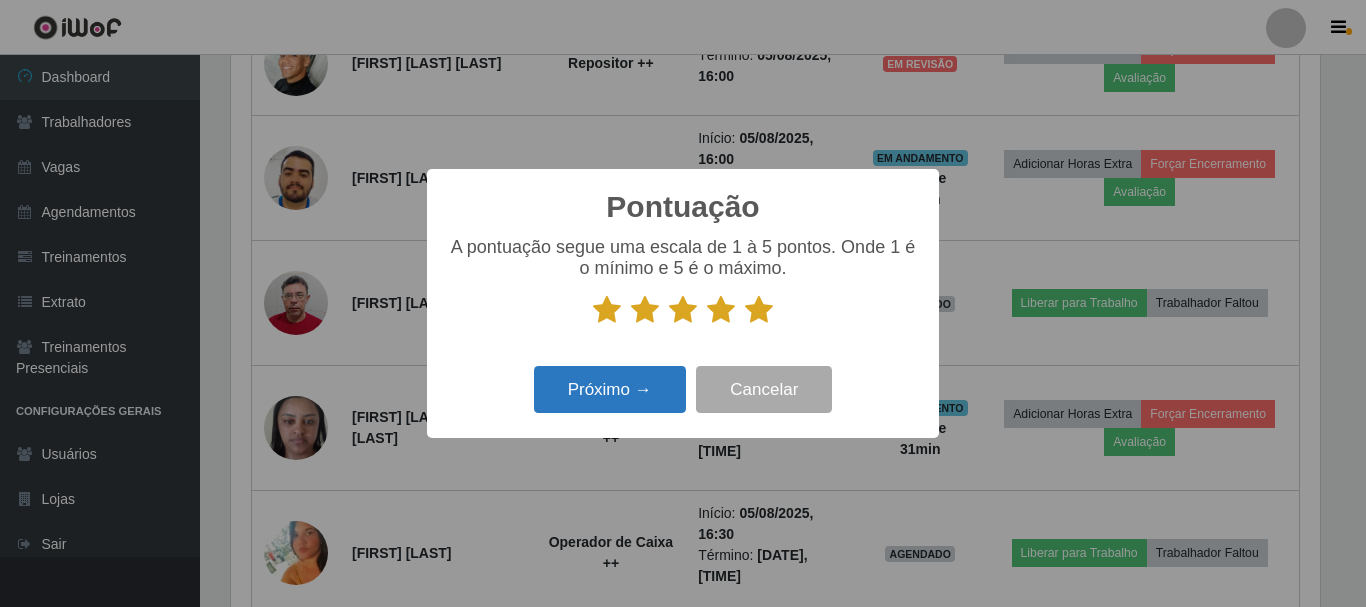 scroll, scrollTop: 999585, scrollLeft: 998911, axis: both 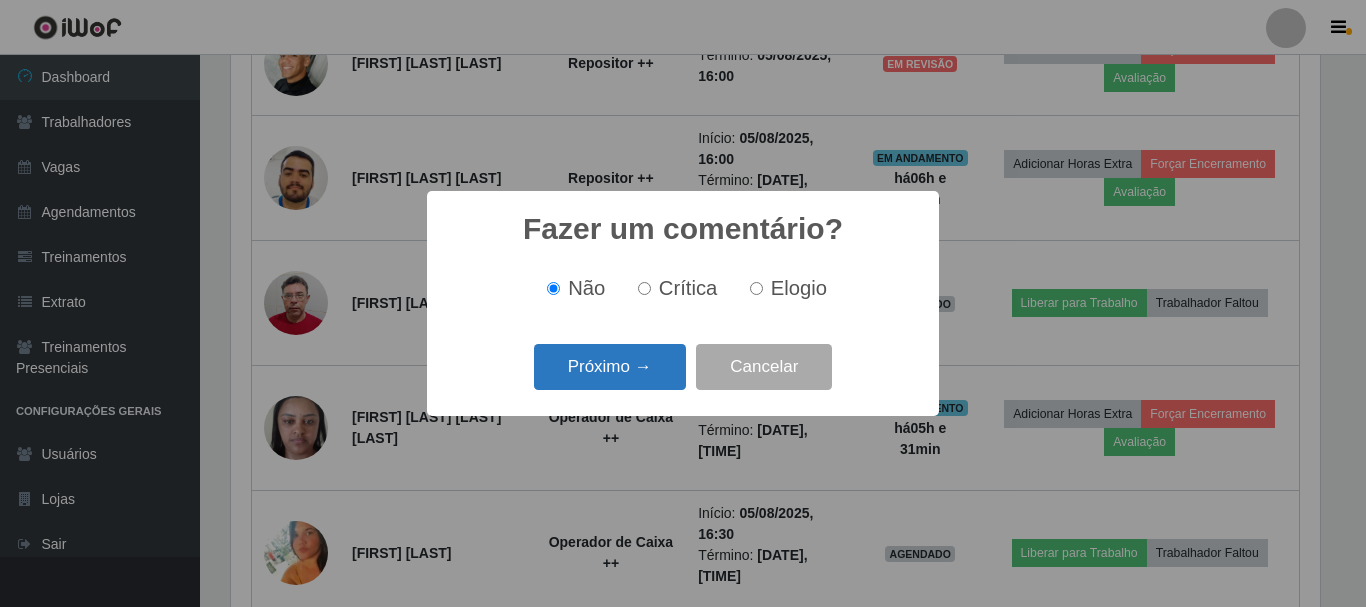 click on "Próximo →" at bounding box center (610, 367) 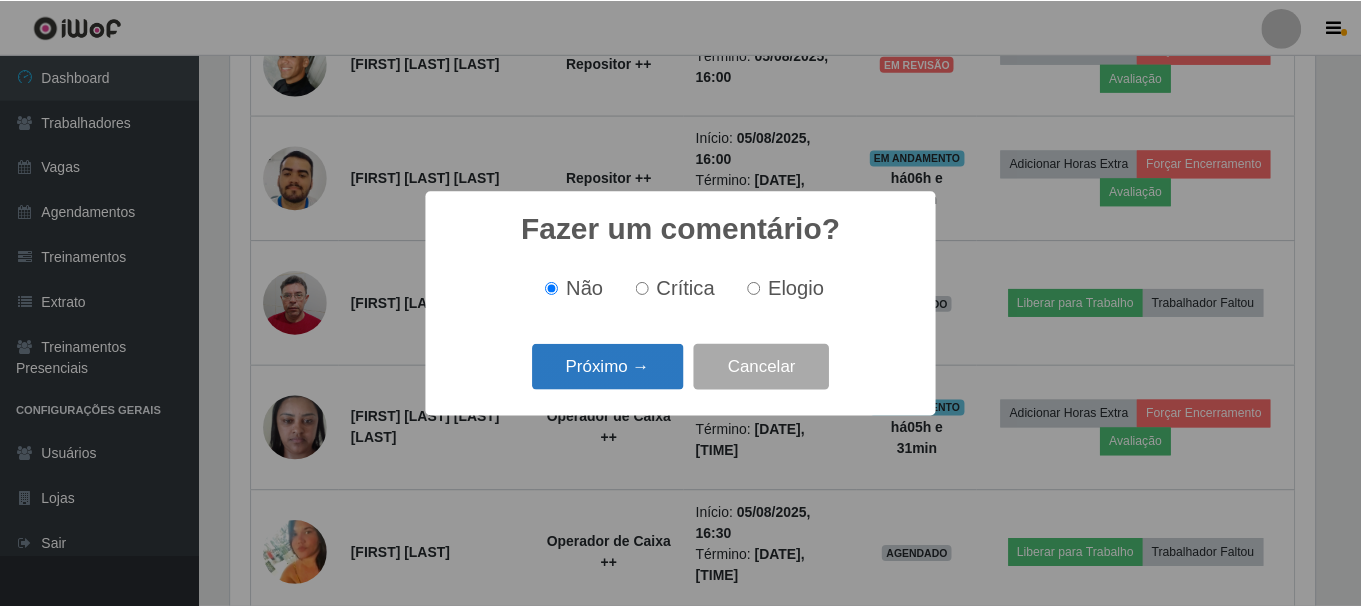 scroll, scrollTop: 999585, scrollLeft: 998911, axis: both 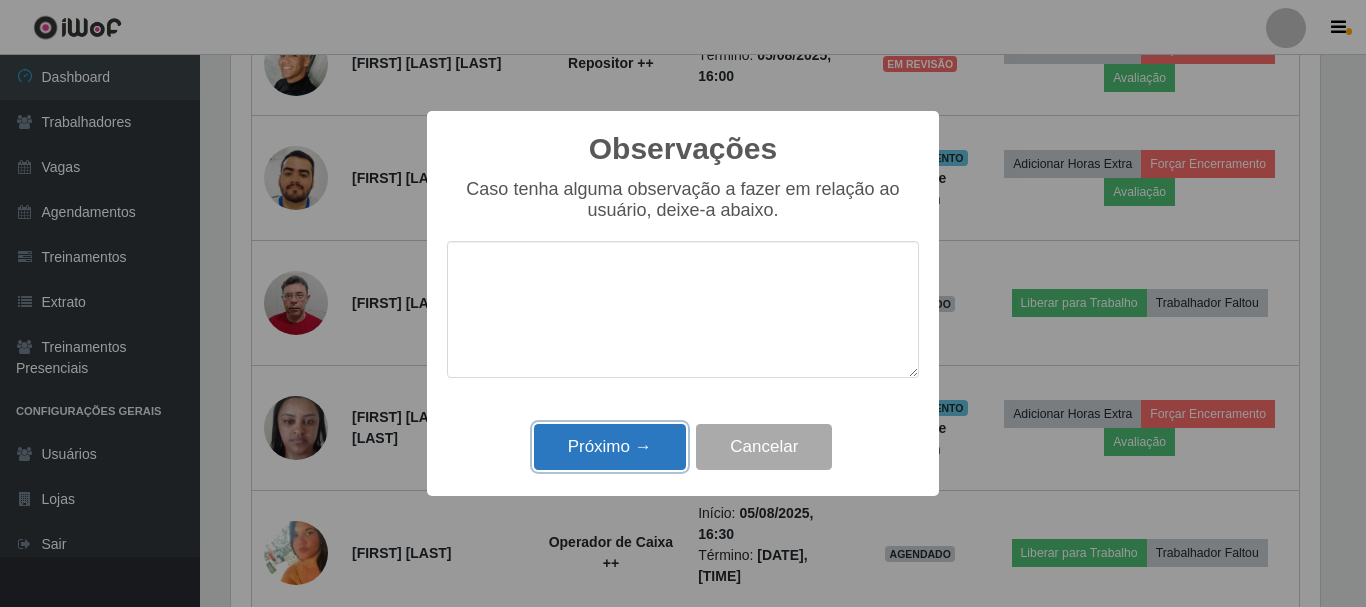 click on "Próximo →" at bounding box center (610, 447) 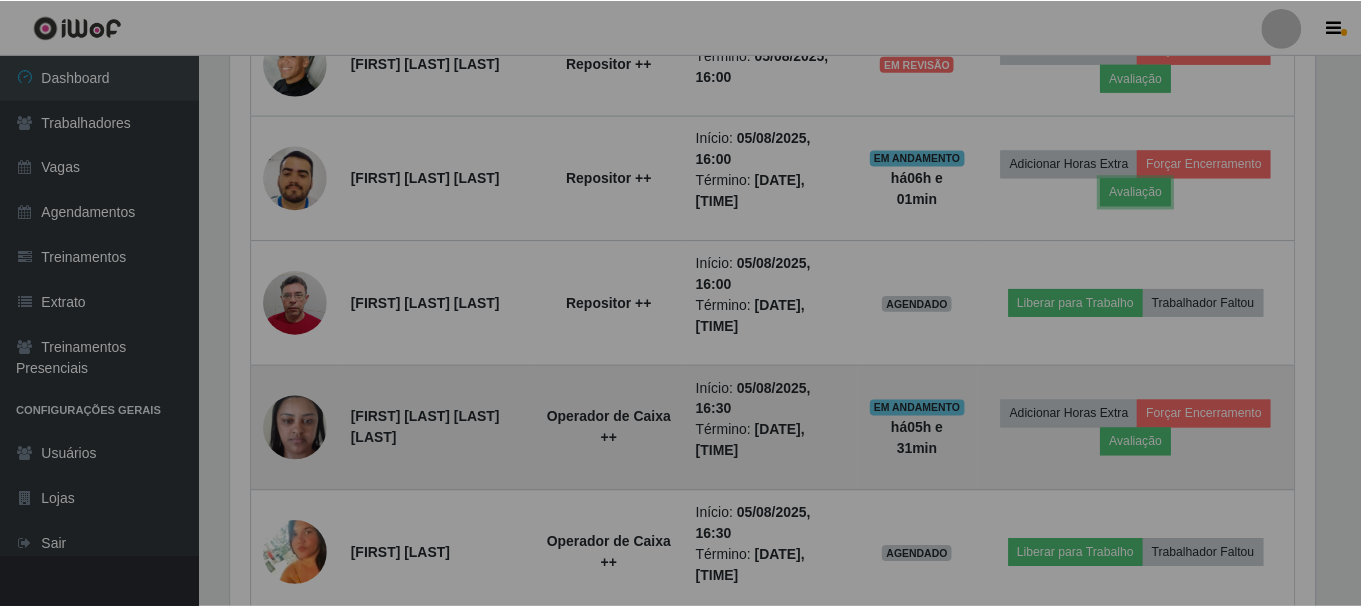 scroll, scrollTop: 999585, scrollLeft: 998901, axis: both 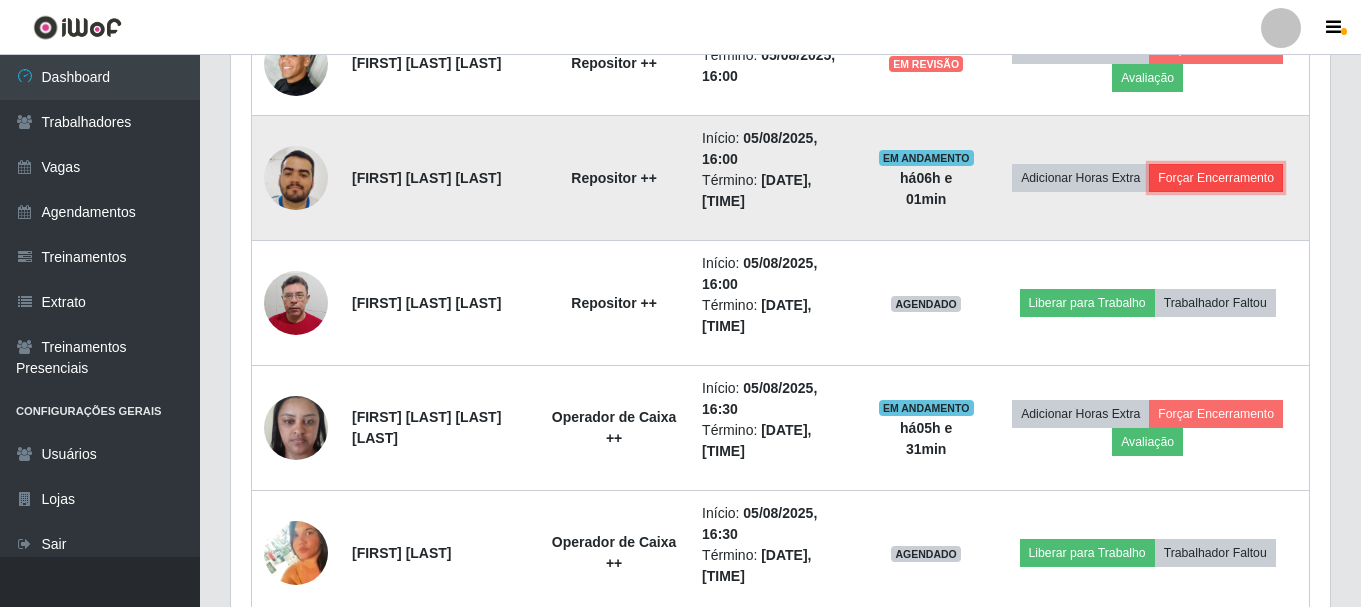 click on "Forçar Encerramento" at bounding box center [1216, 178] 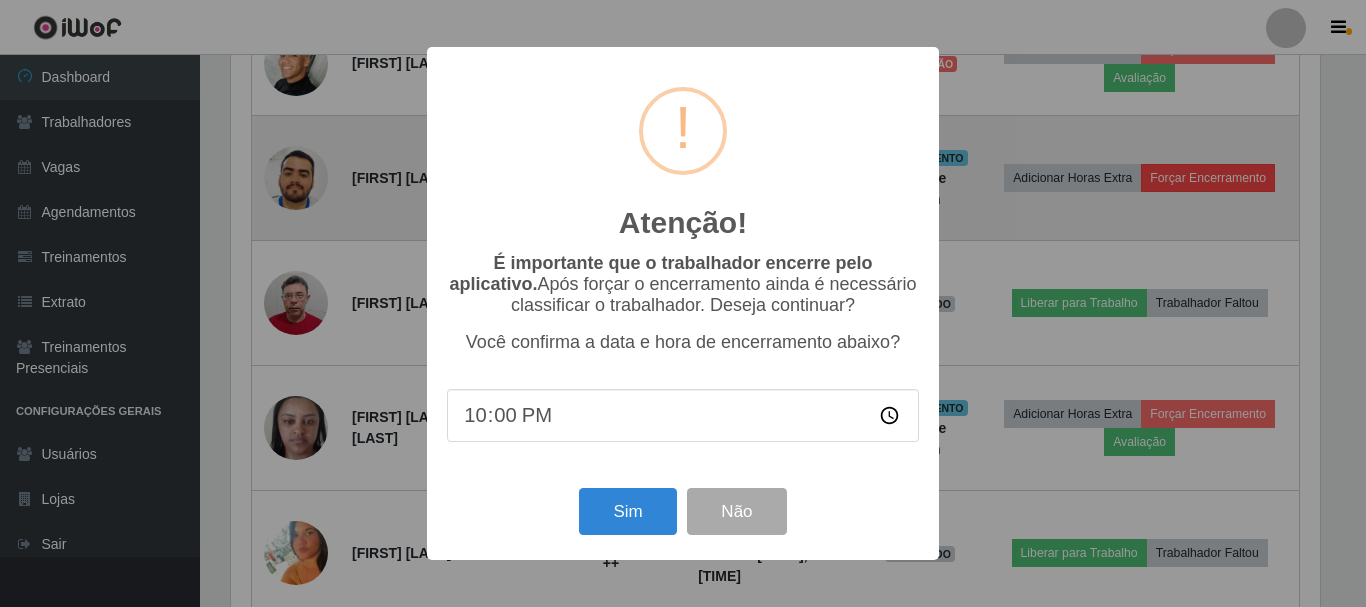 scroll, scrollTop: 999585, scrollLeft: 998911, axis: both 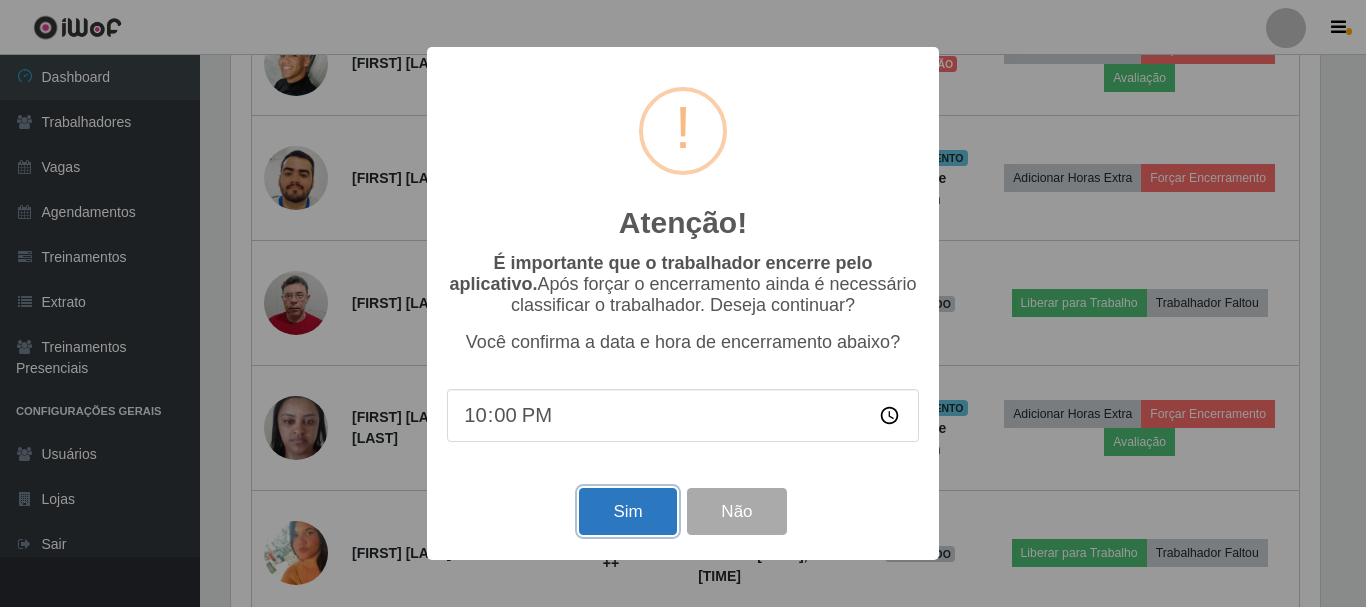 click on "Sim" at bounding box center (627, 511) 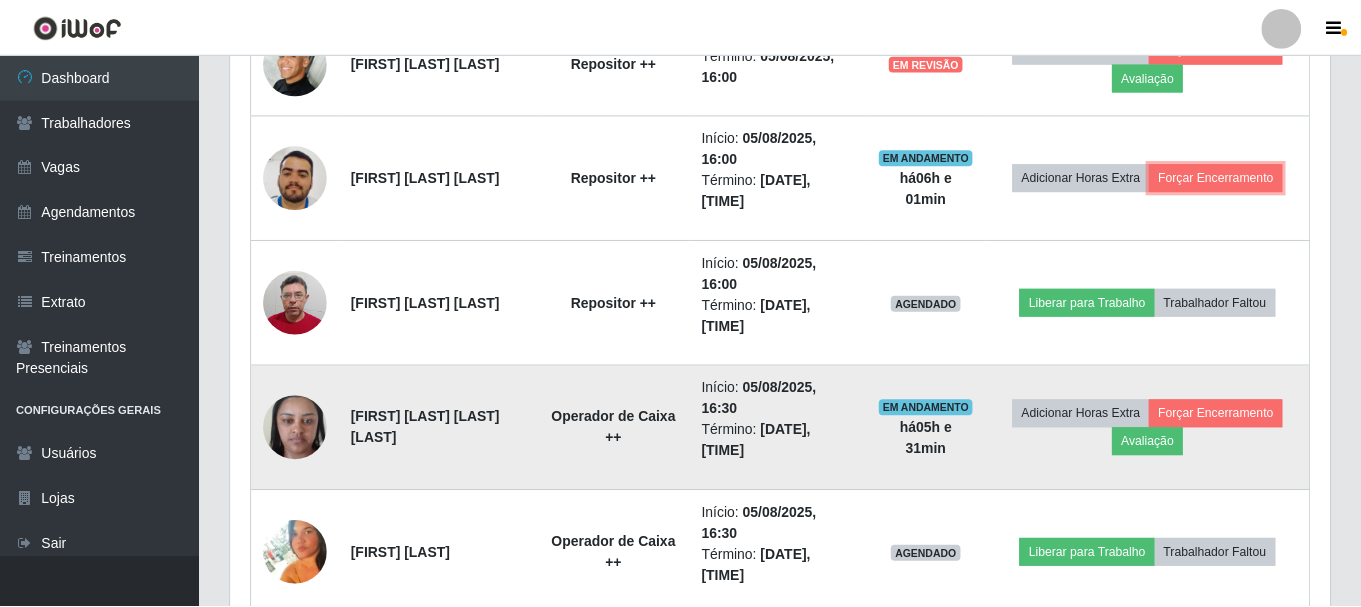 scroll, scrollTop: 999585, scrollLeft: 998901, axis: both 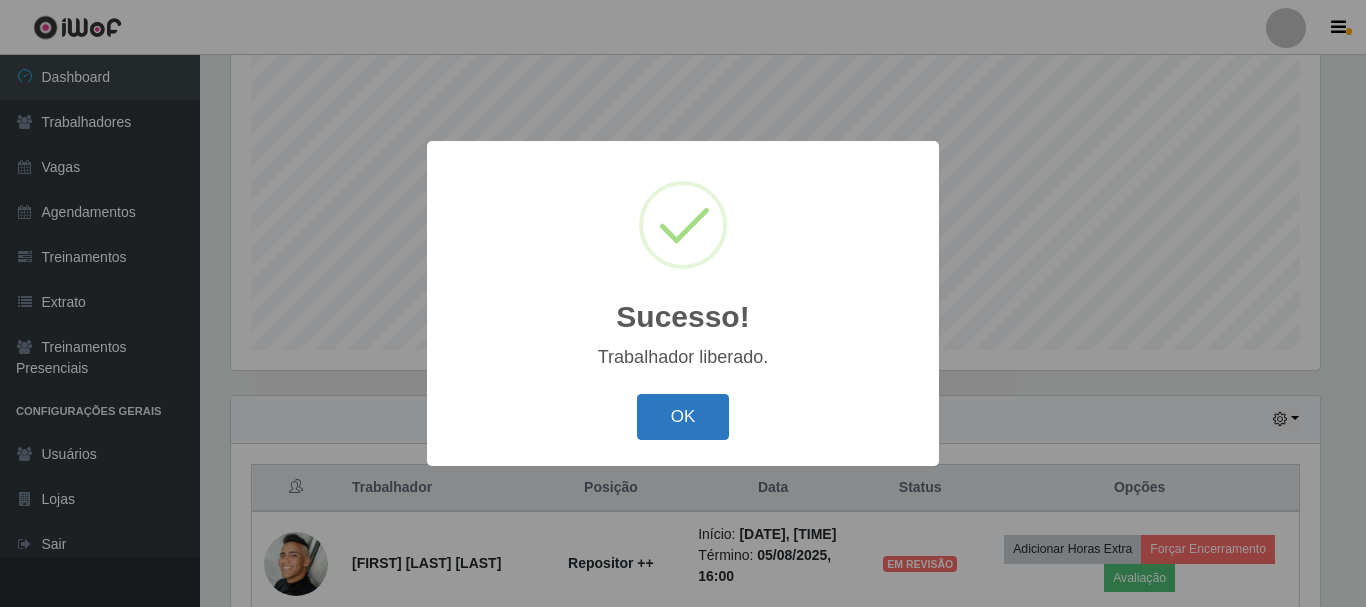 click on "OK" at bounding box center (683, 417) 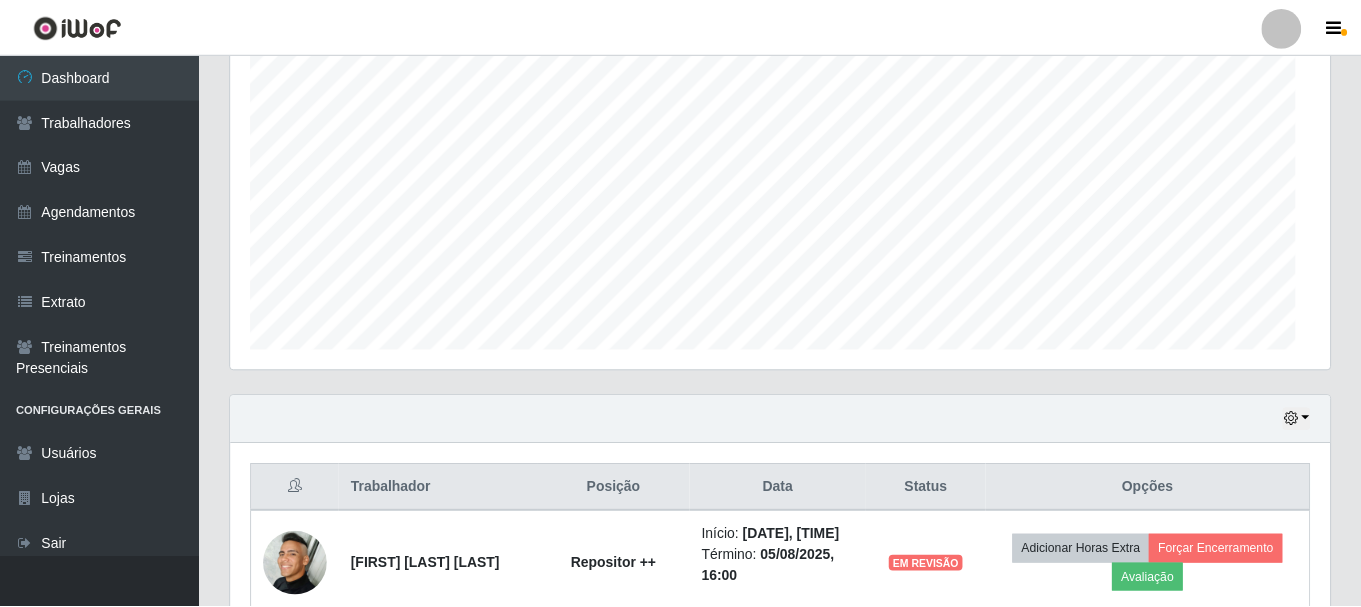 scroll, scrollTop: 999585, scrollLeft: 998901, axis: both 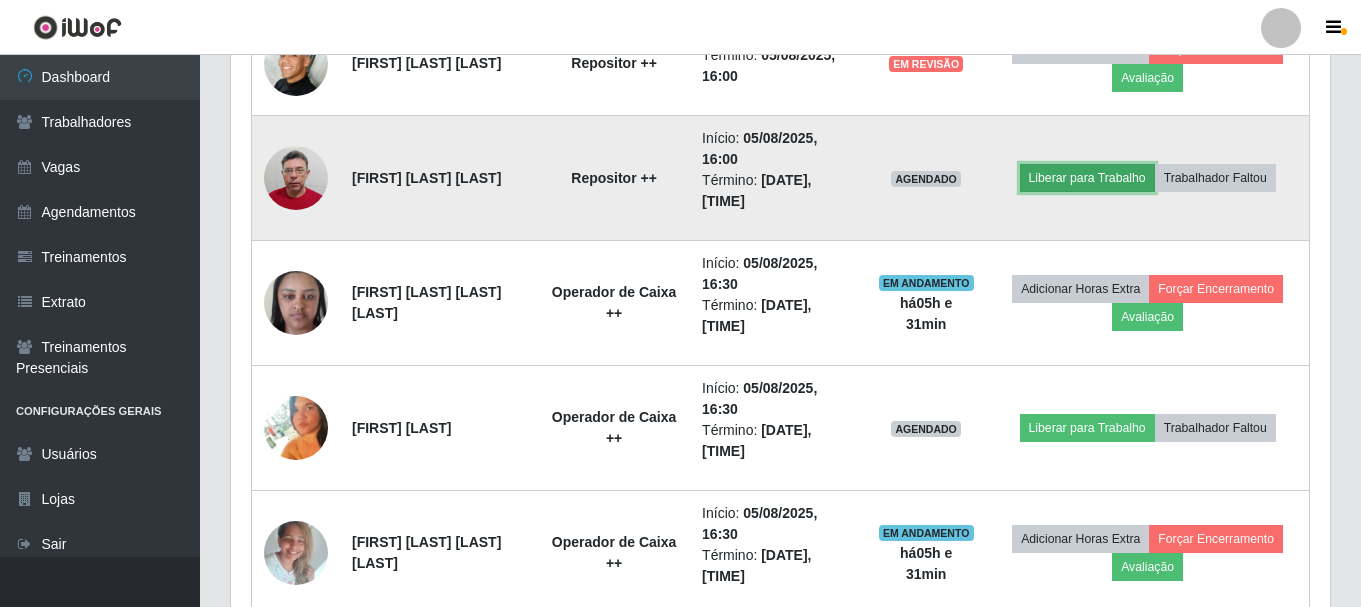 click on "Liberar para Trabalho" at bounding box center (1087, 178) 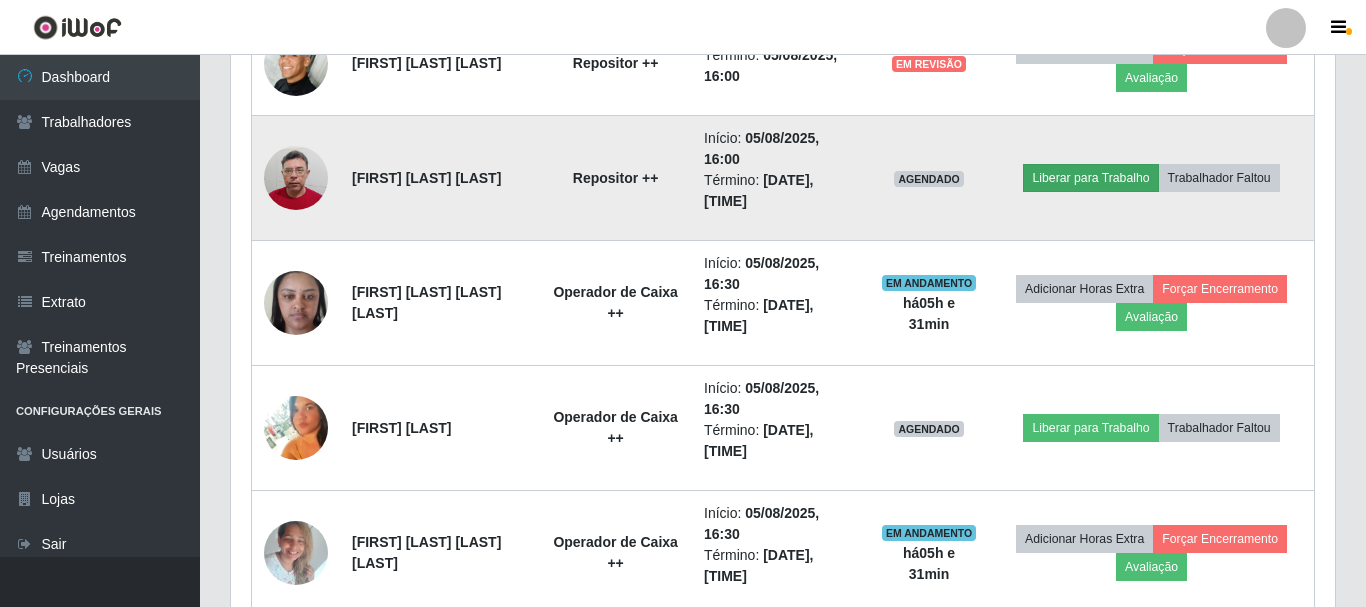 scroll 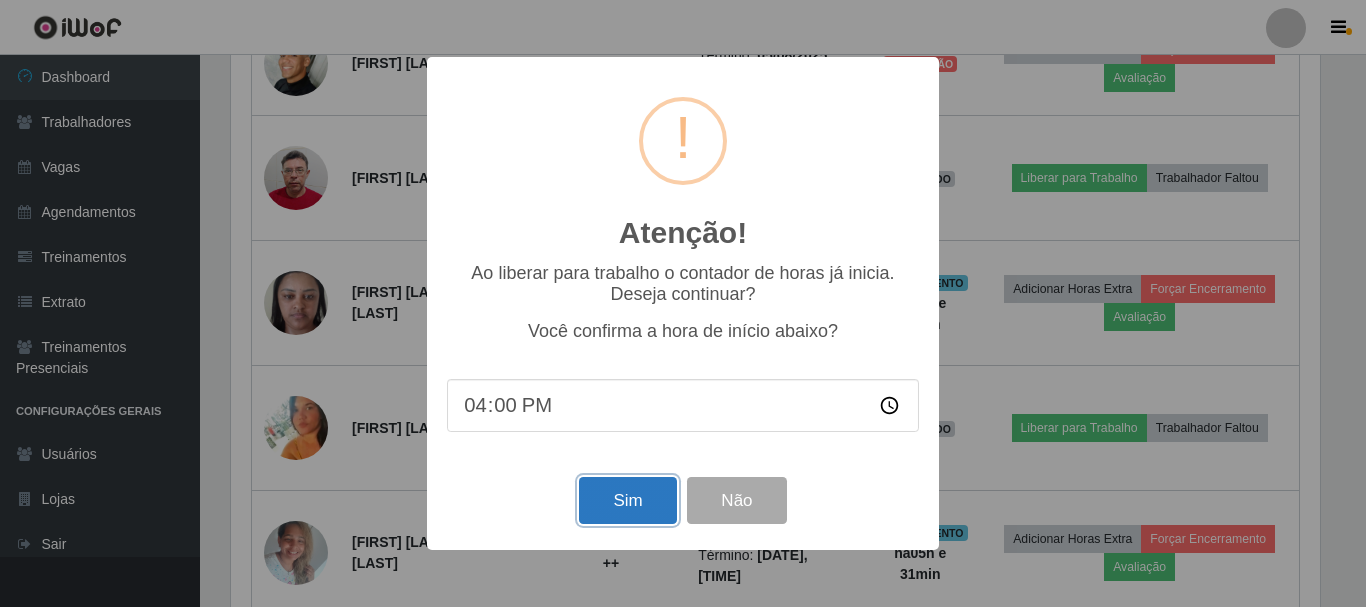click on "Sim" at bounding box center (627, 500) 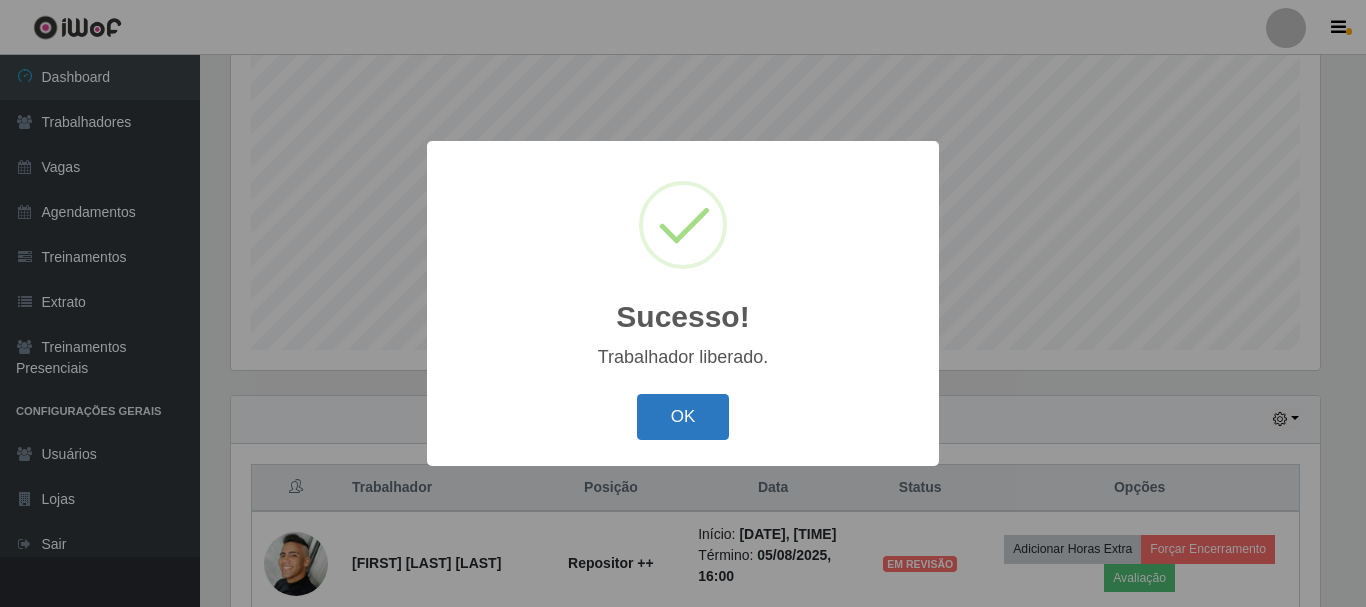 click on "OK" at bounding box center [683, 417] 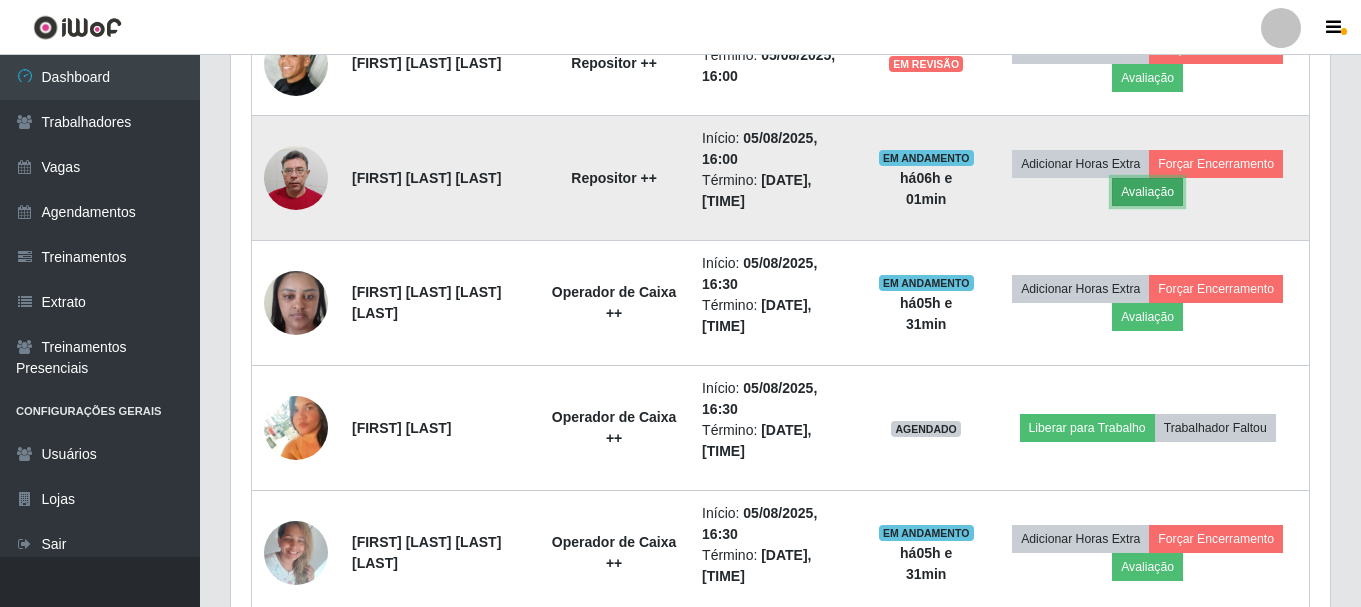 click on "Avaliação" at bounding box center (1147, 192) 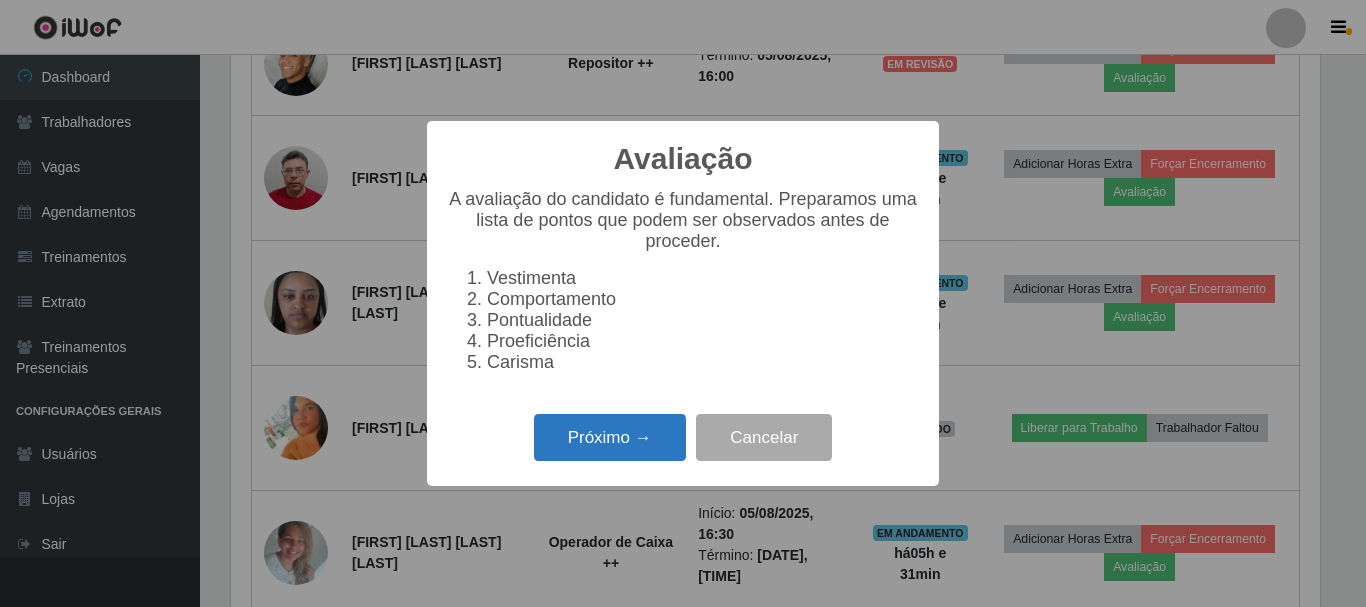 click on "Próximo →" at bounding box center [610, 437] 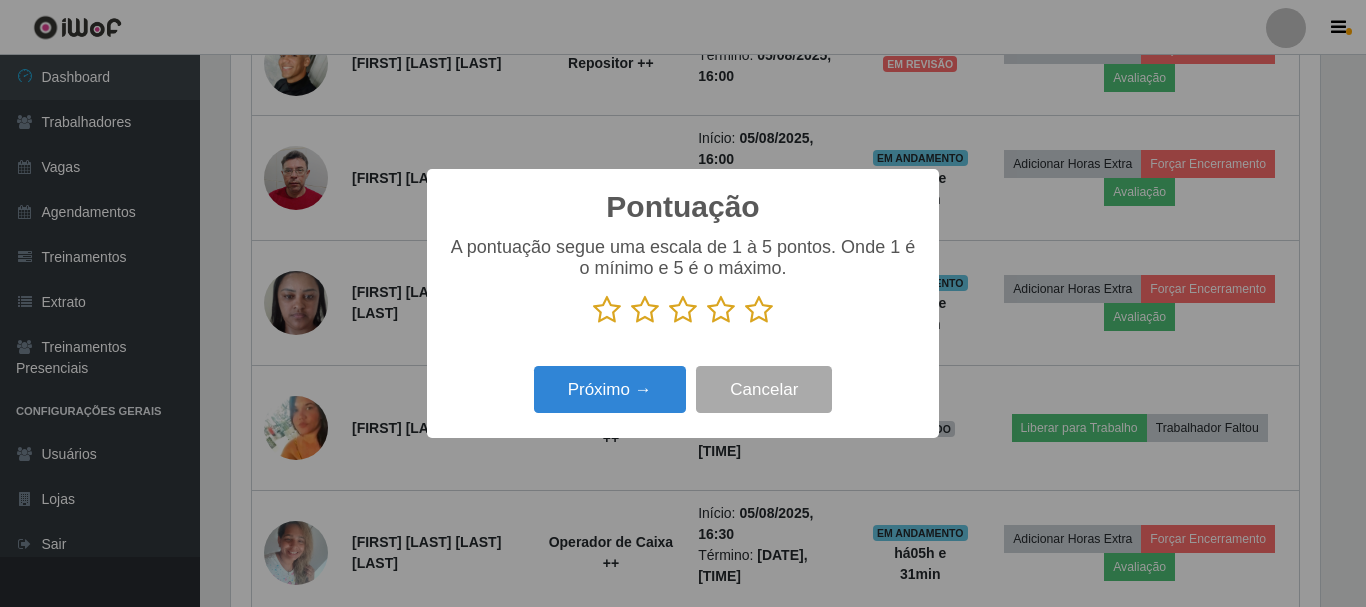 click at bounding box center (759, 310) 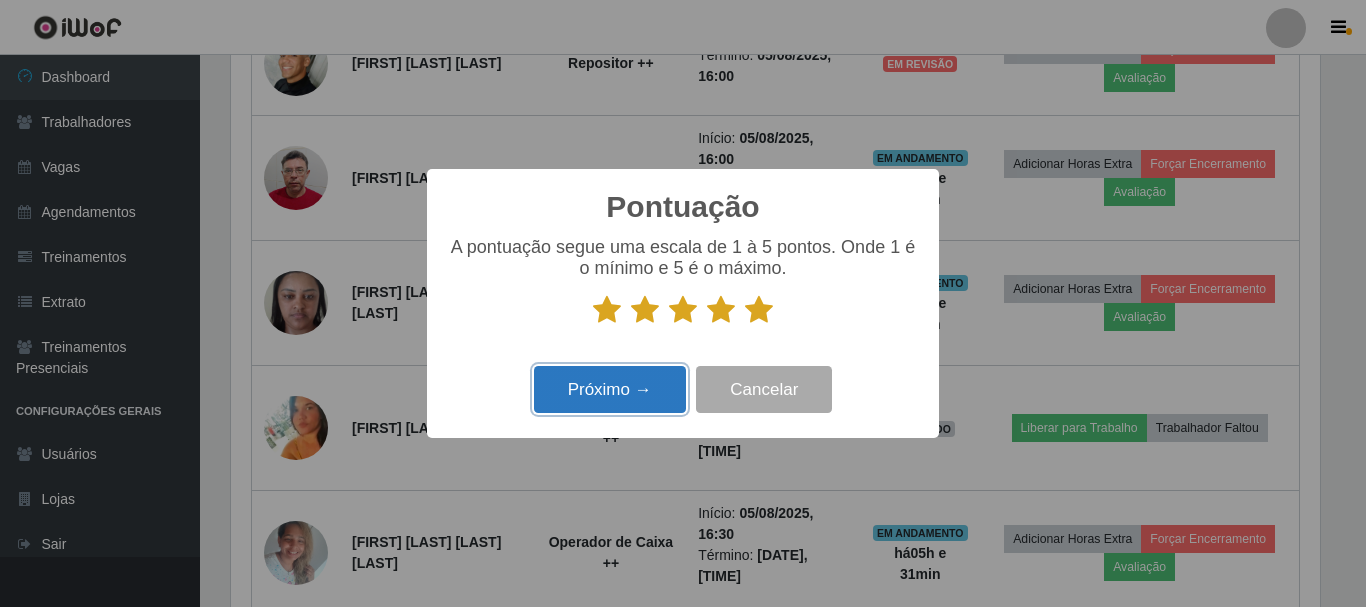click on "Próximo →" at bounding box center [610, 389] 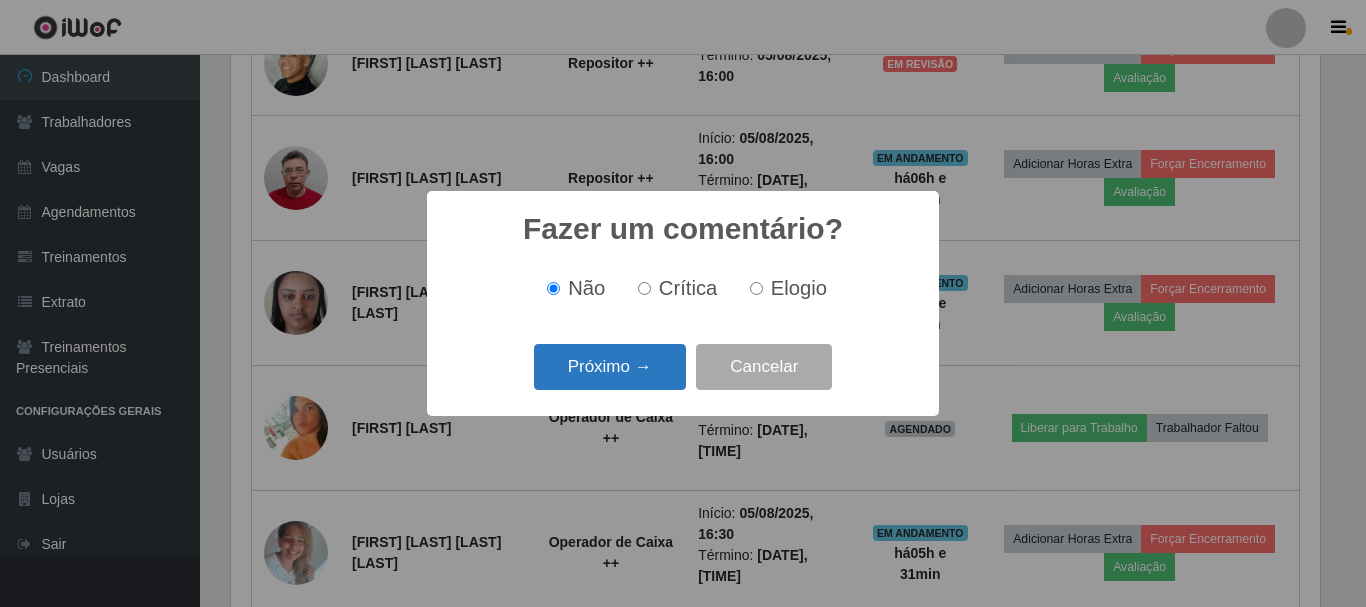click on "Próximo →" at bounding box center [610, 367] 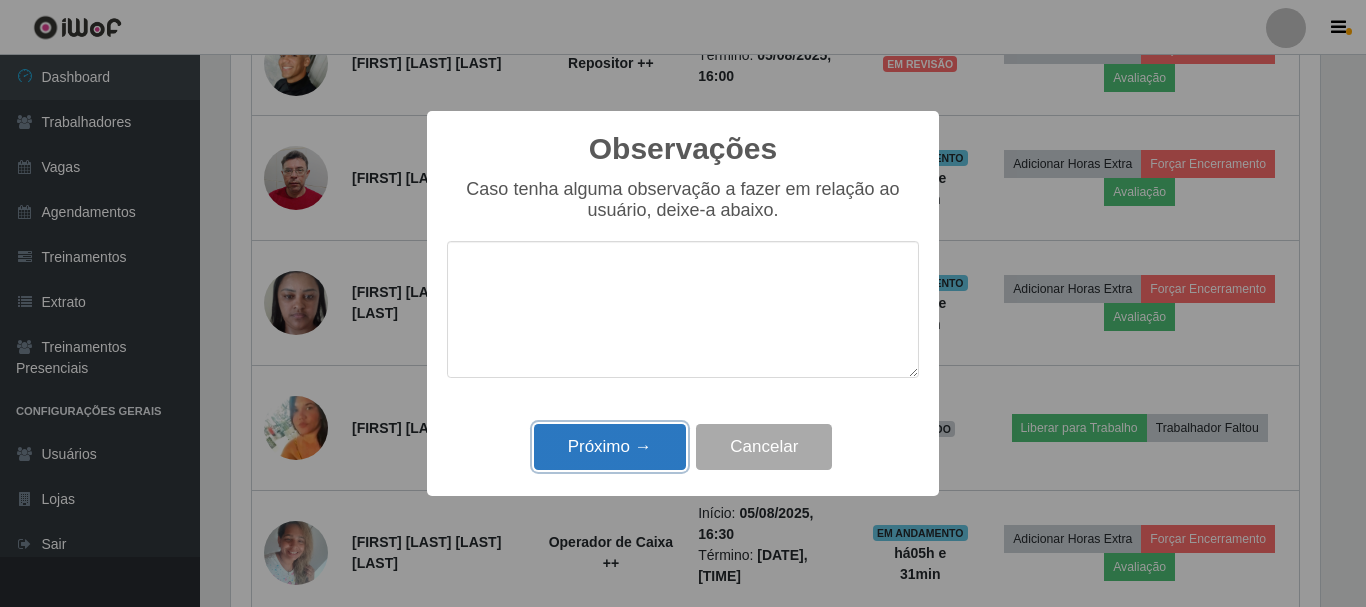 click on "Próximo →" at bounding box center (610, 447) 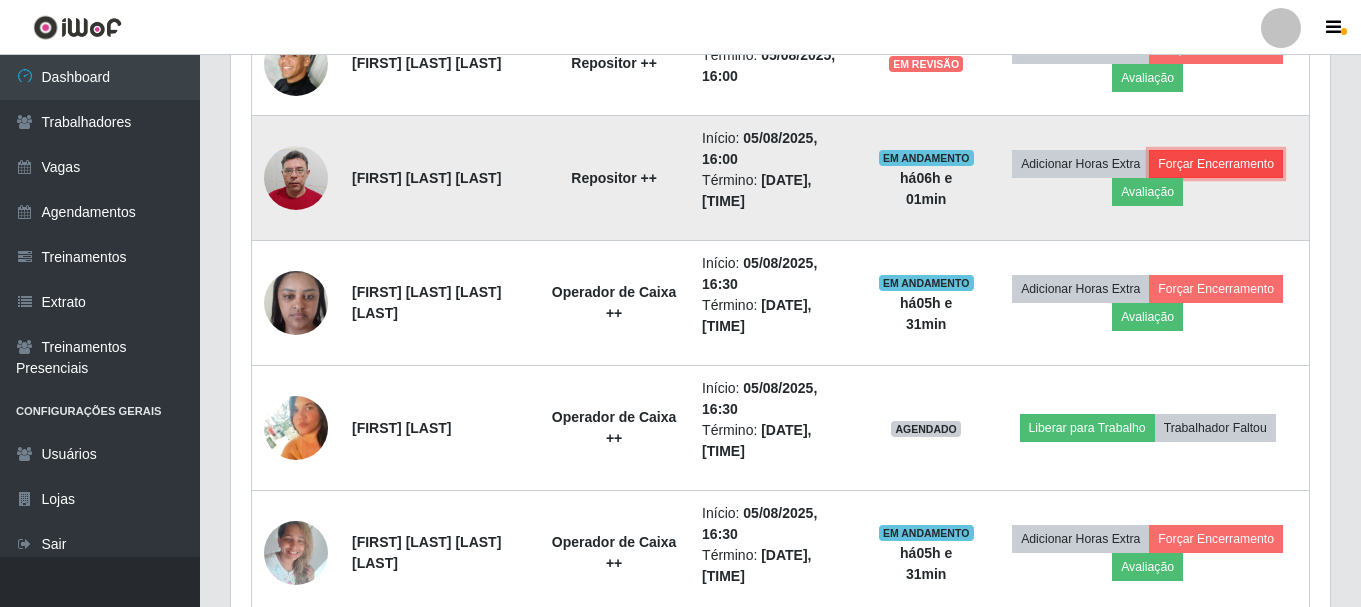 click on "Forçar Encerramento" at bounding box center (1216, 164) 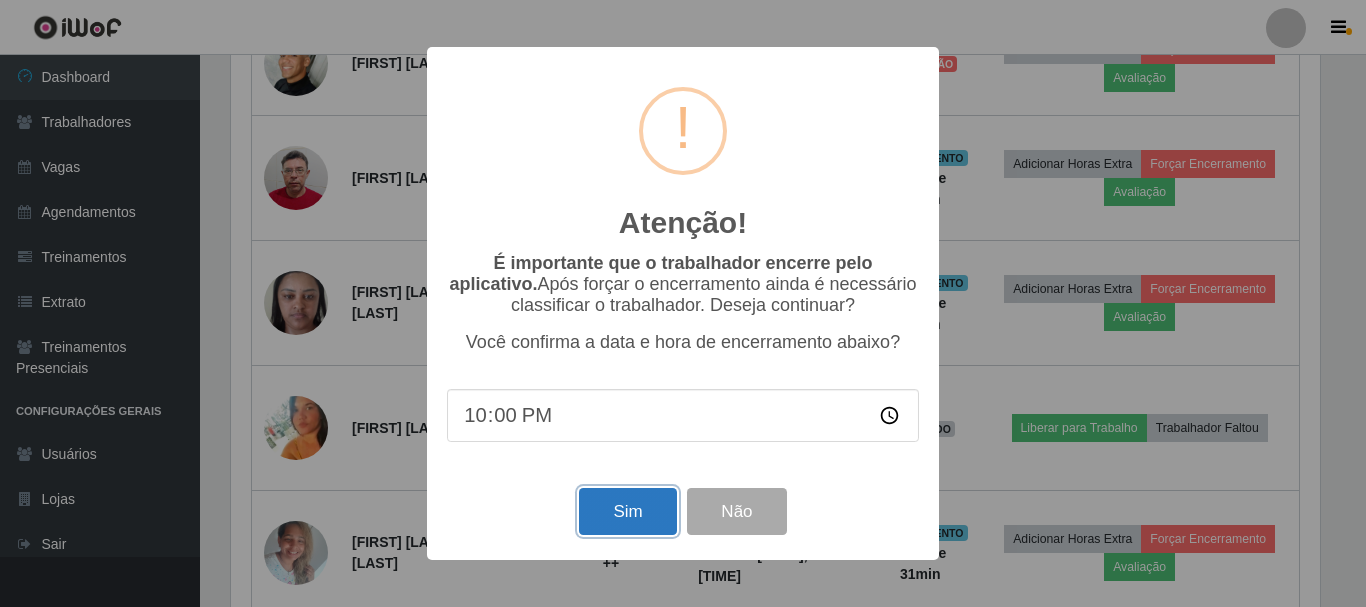 click on "Sim" at bounding box center (627, 511) 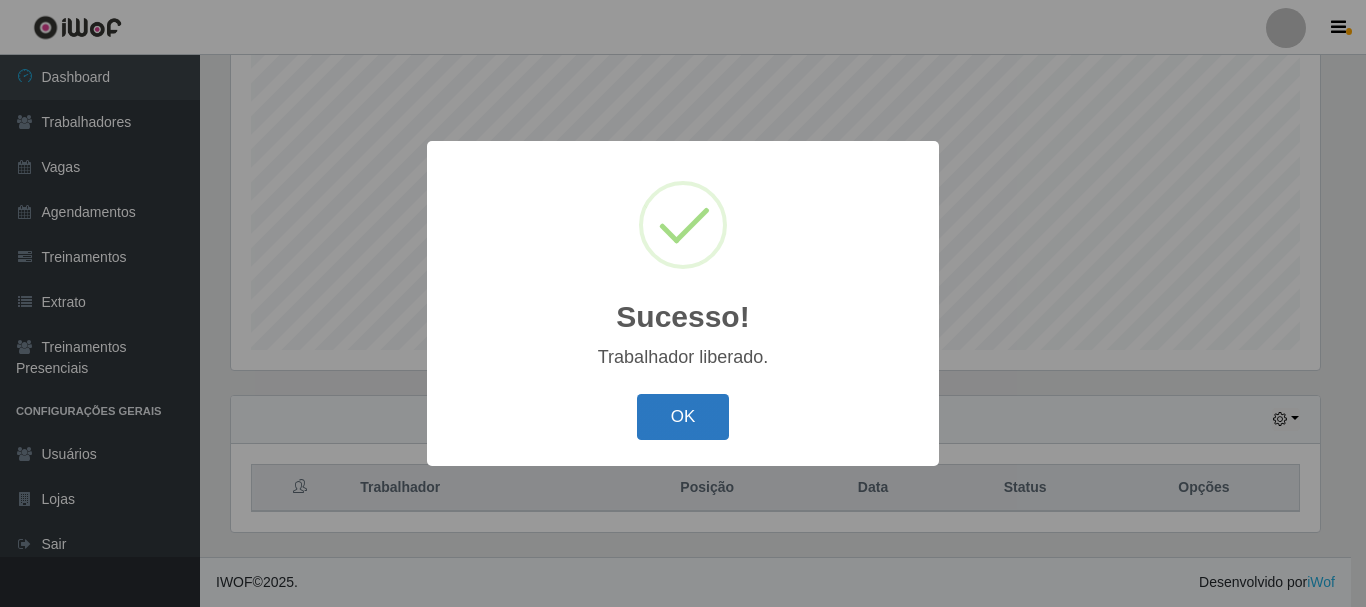 click on "OK" at bounding box center (683, 417) 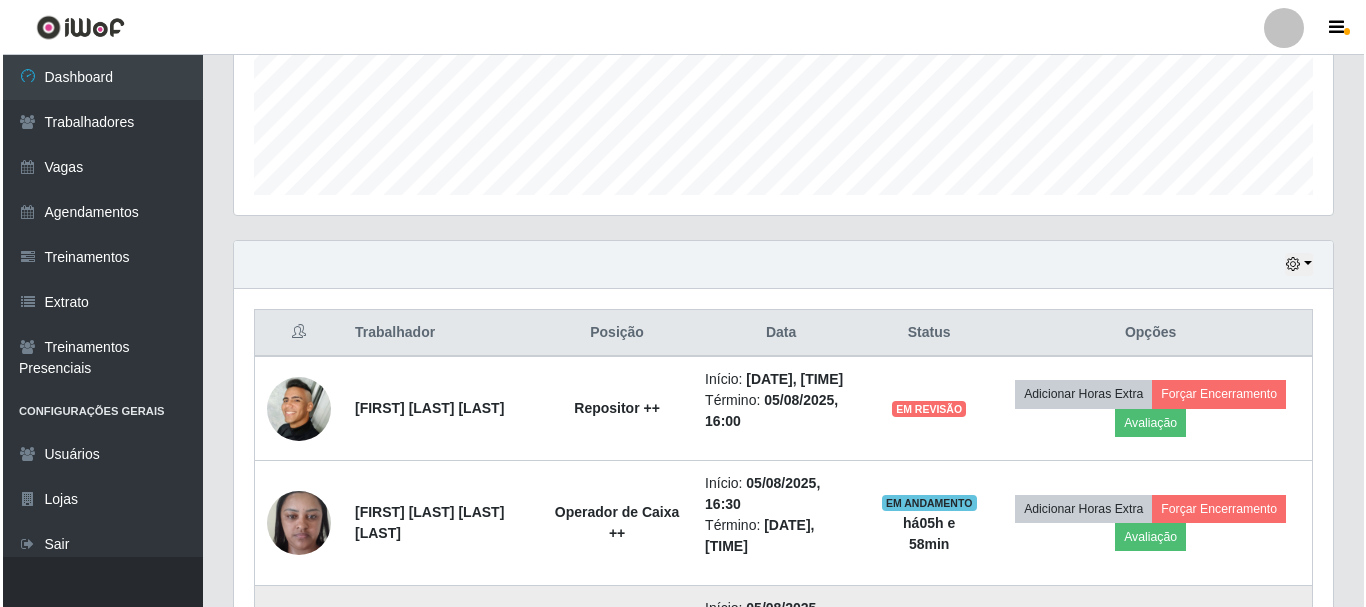 scroll, scrollTop: 665, scrollLeft: 0, axis: vertical 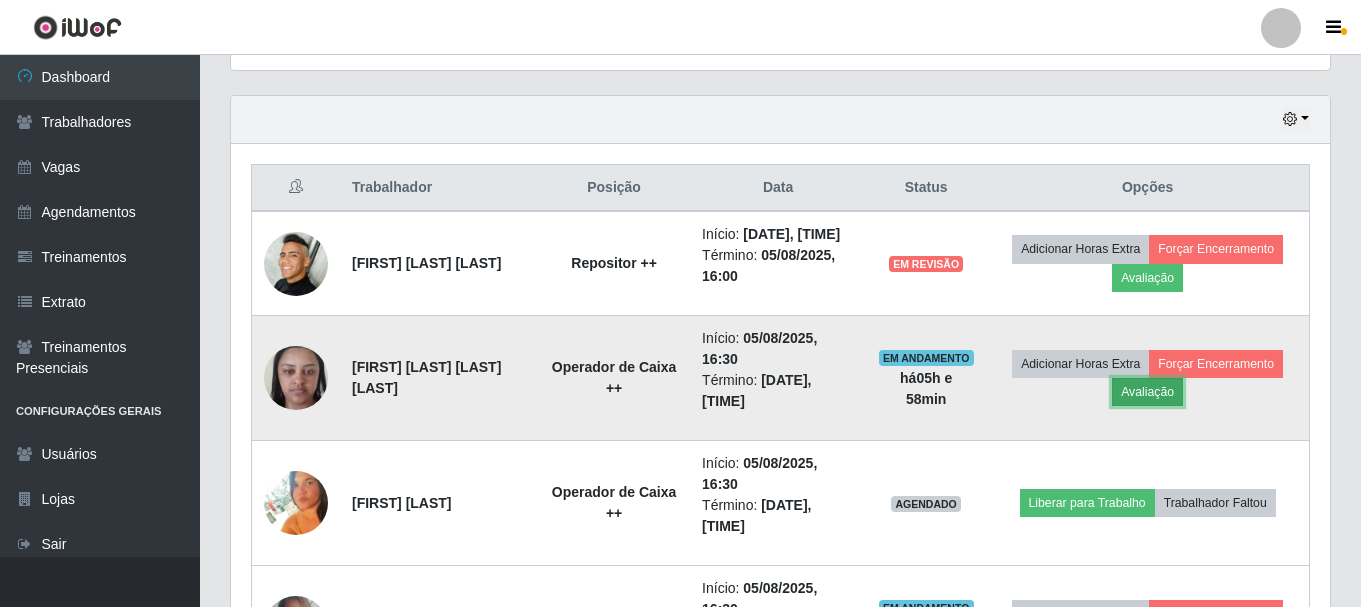 click on "Avaliação" at bounding box center (1147, 392) 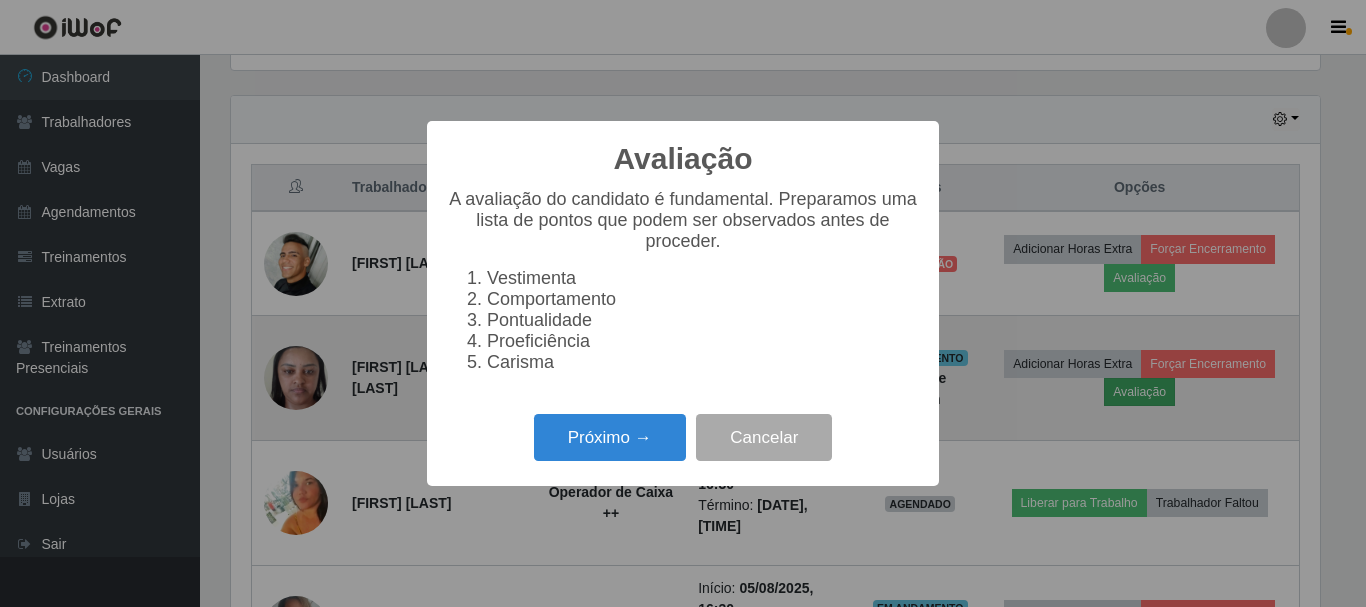 scroll, scrollTop: 999585, scrollLeft: 998911, axis: both 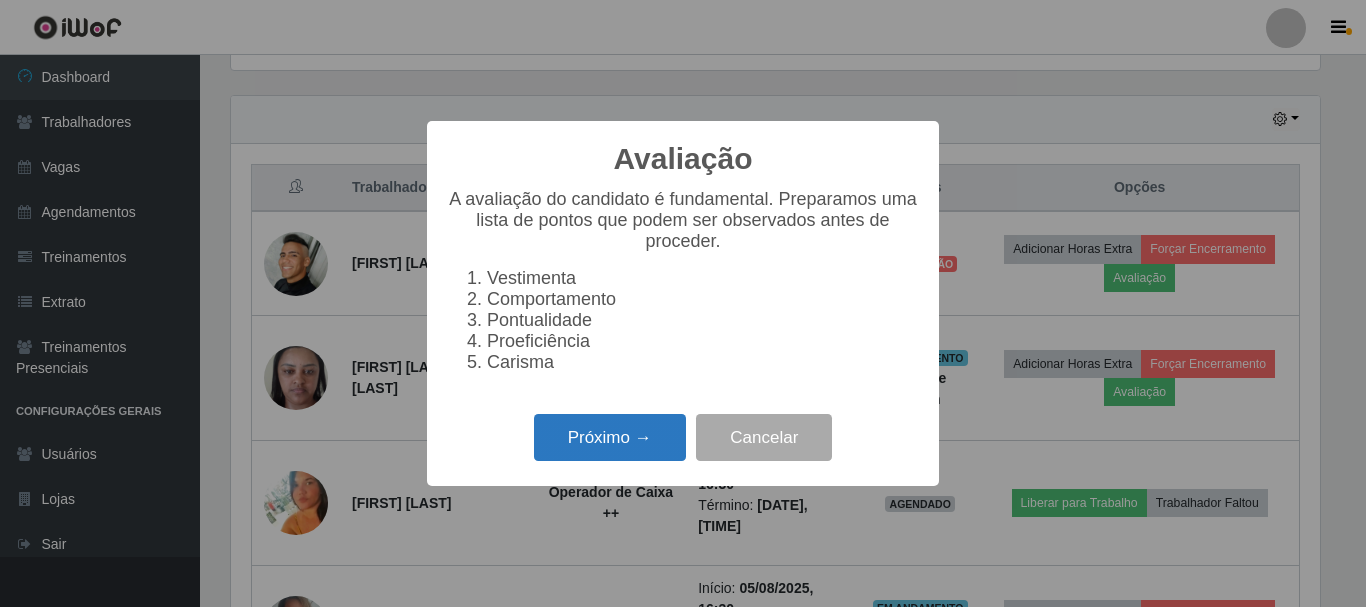 click on "Próximo →" at bounding box center (610, 437) 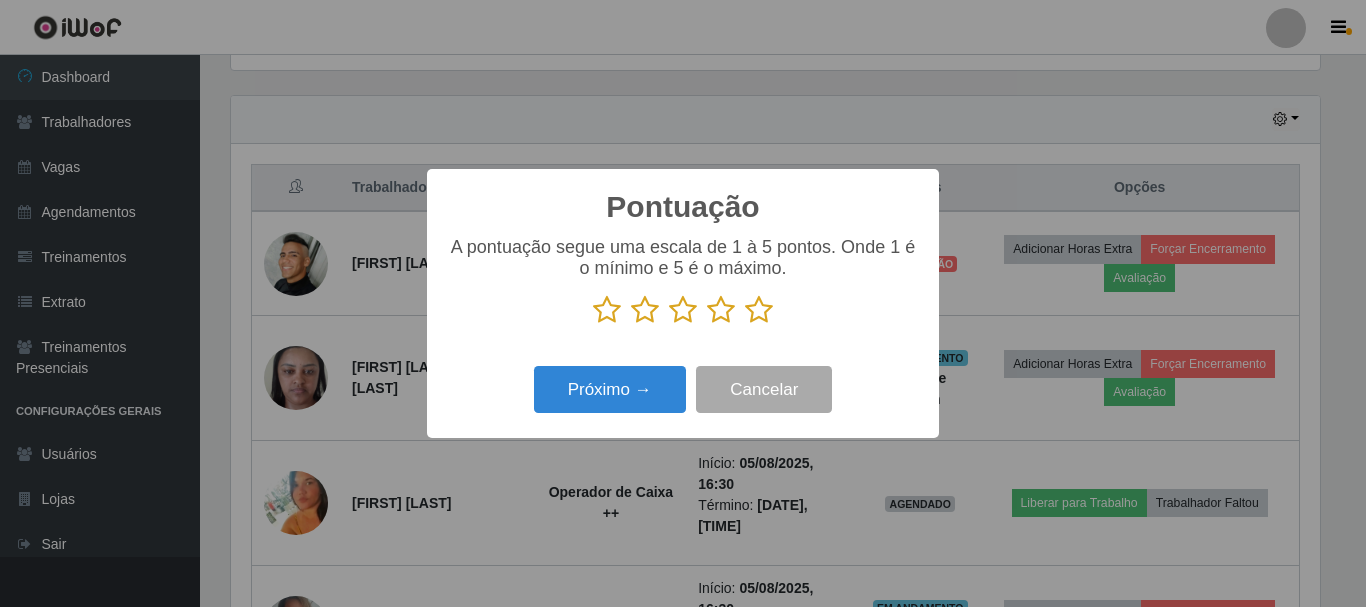 click at bounding box center (759, 310) 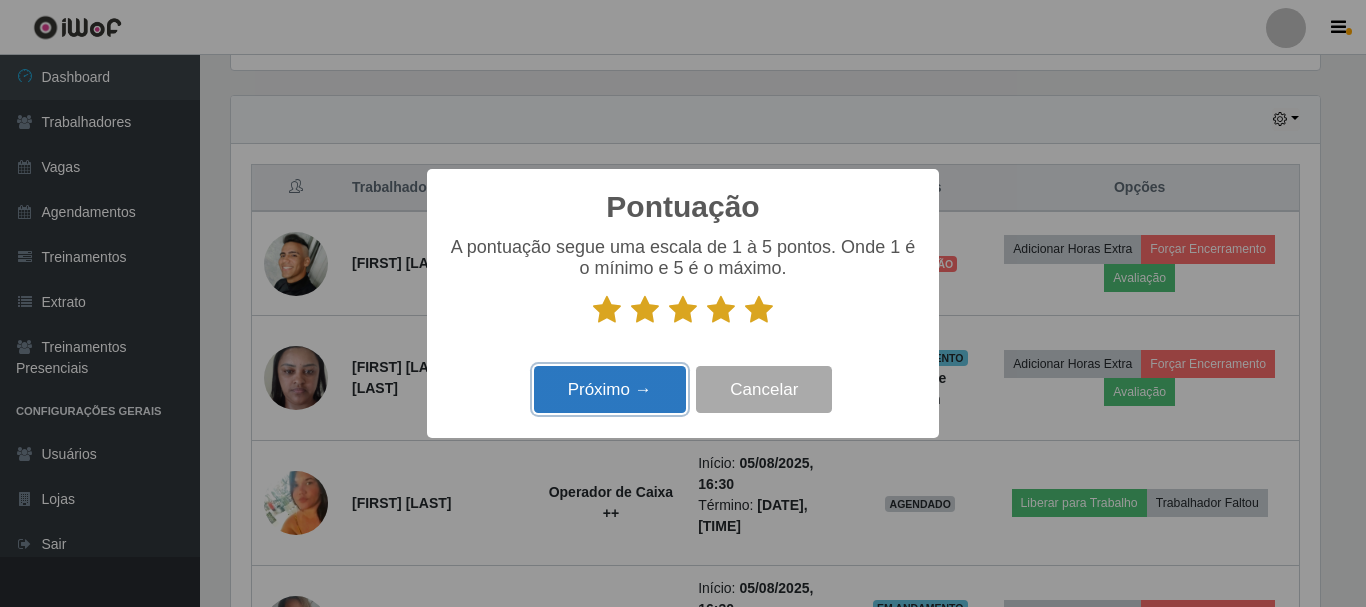 click on "Próximo →" at bounding box center (610, 389) 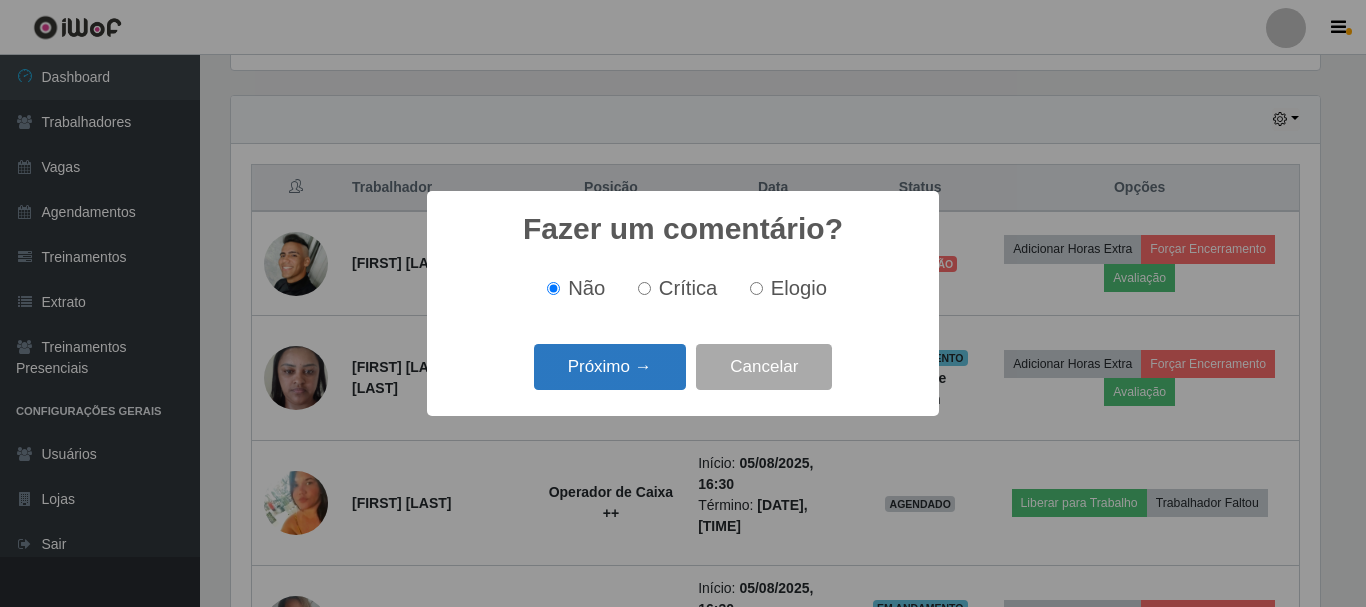 click on "Próximo →" at bounding box center [610, 367] 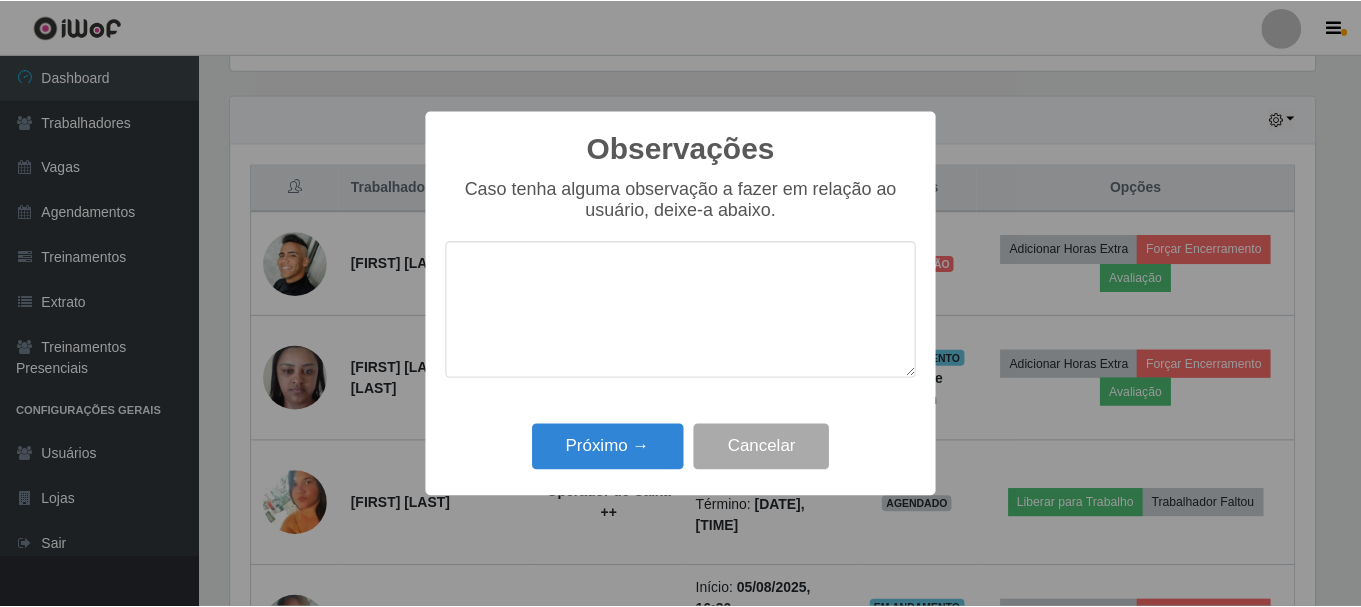 scroll, scrollTop: 999585, scrollLeft: 998911, axis: both 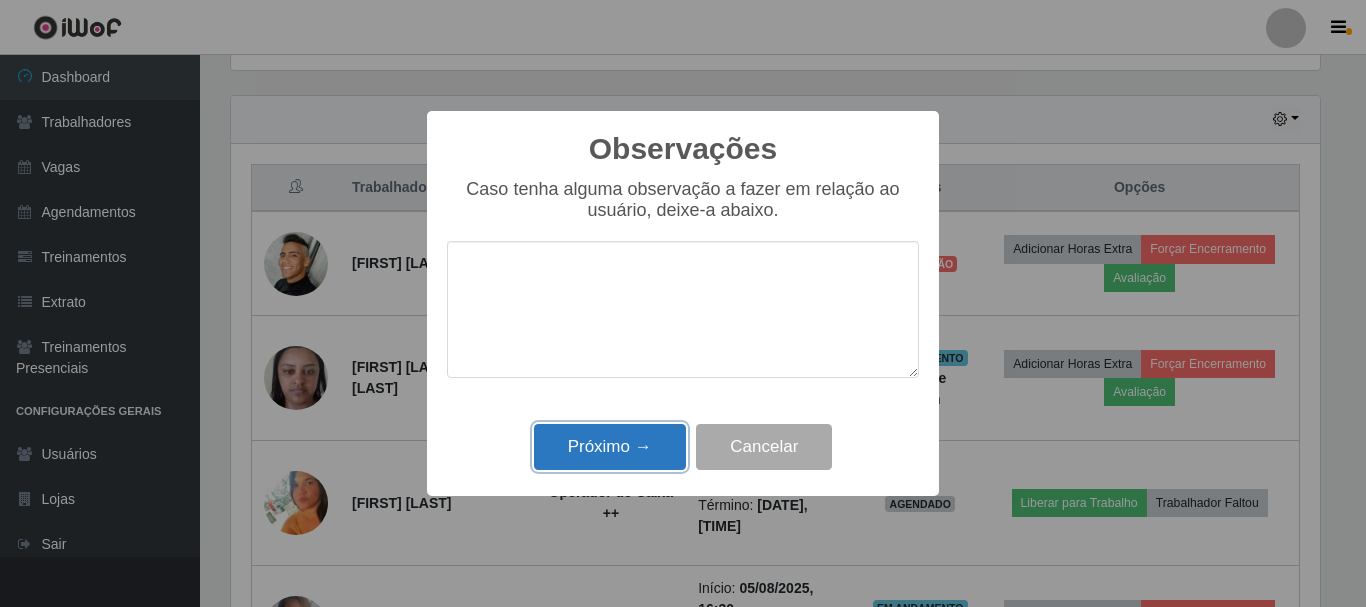 click on "Próximo →" at bounding box center (610, 447) 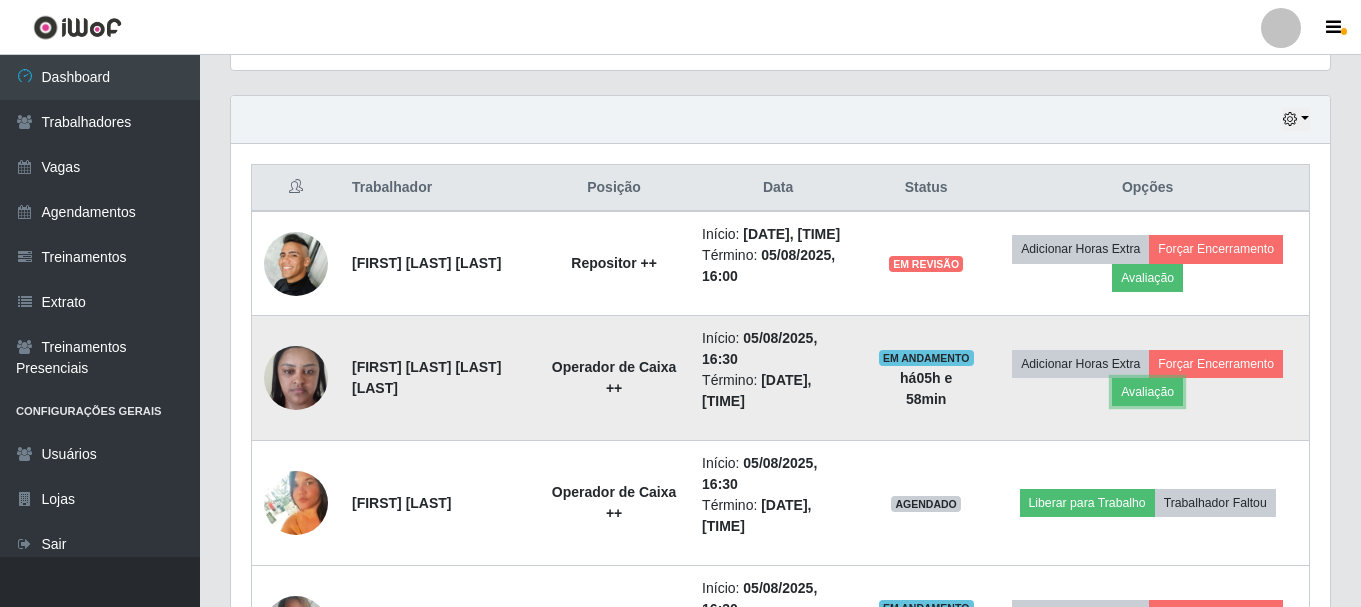 scroll, scrollTop: 999585, scrollLeft: 998901, axis: both 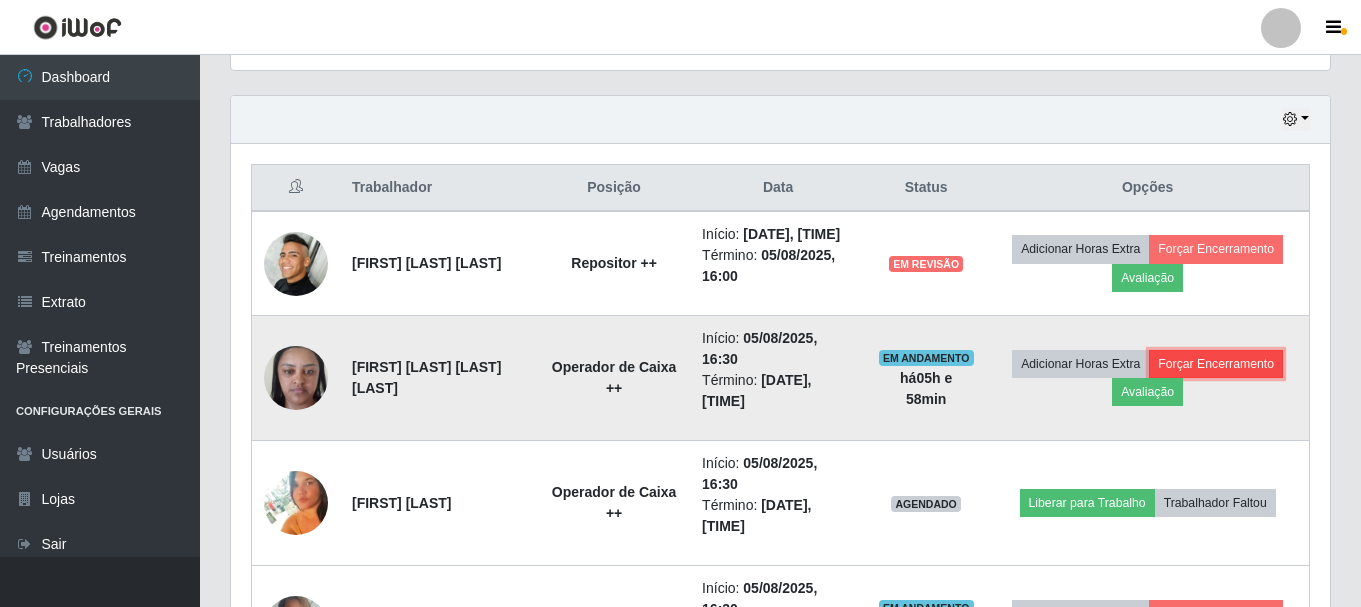 click on "Forçar Encerramento" at bounding box center [1216, 364] 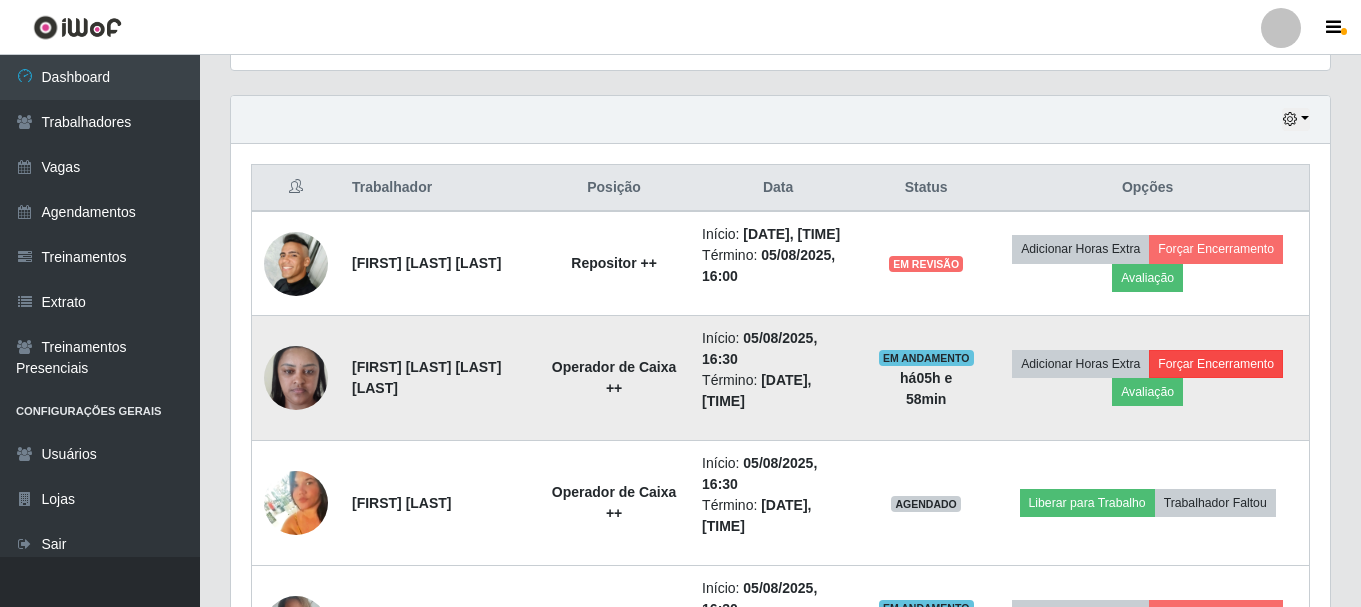 scroll, scrollTop: 999585, scrollLeft: 998911, axis: both 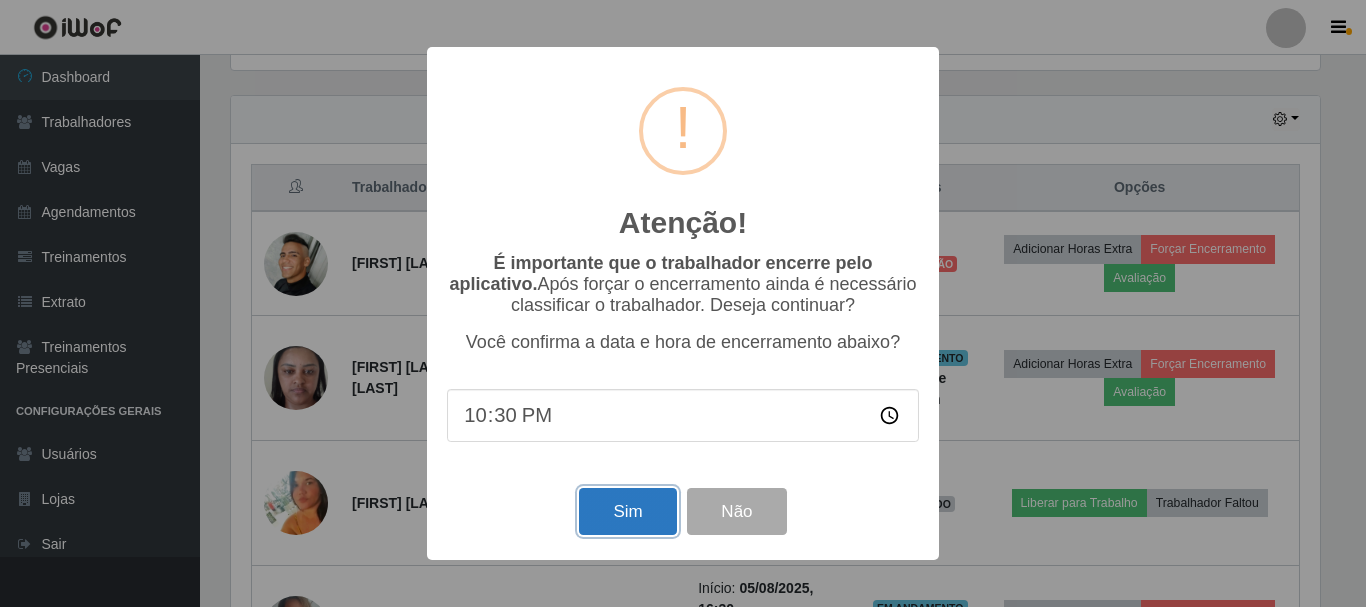 click on "Sim" at bounding box center [627, 511] 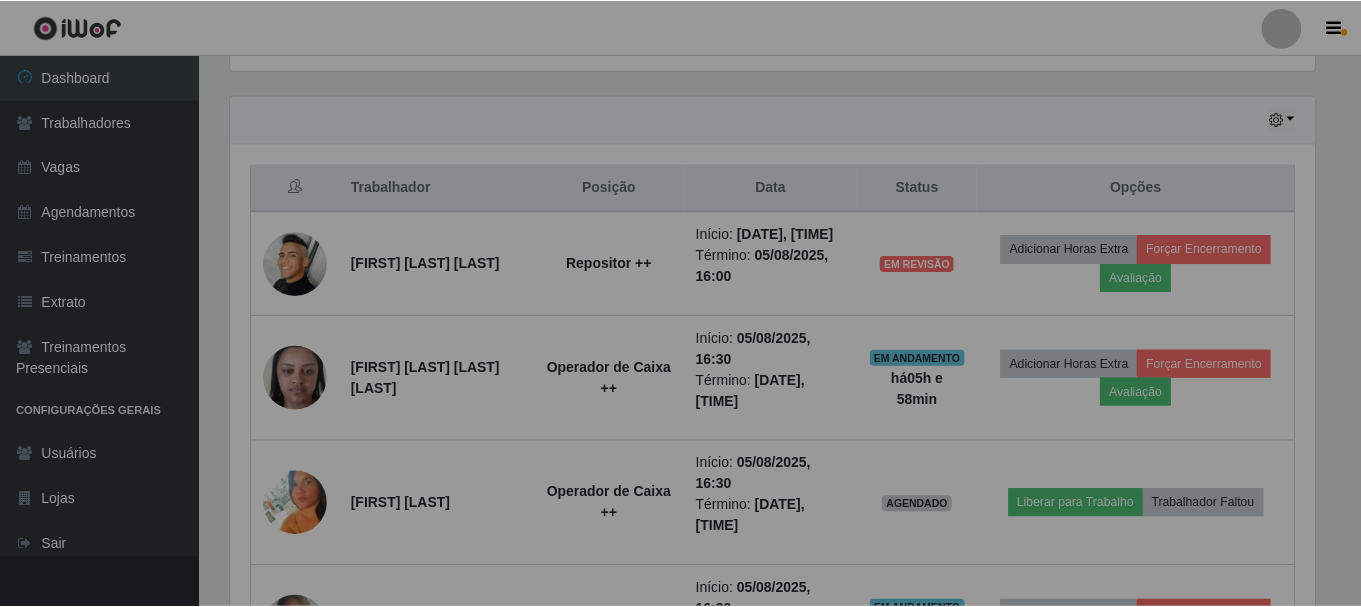 scroll, scrollTop: 999585, scrollLeft: 998901, axis: both 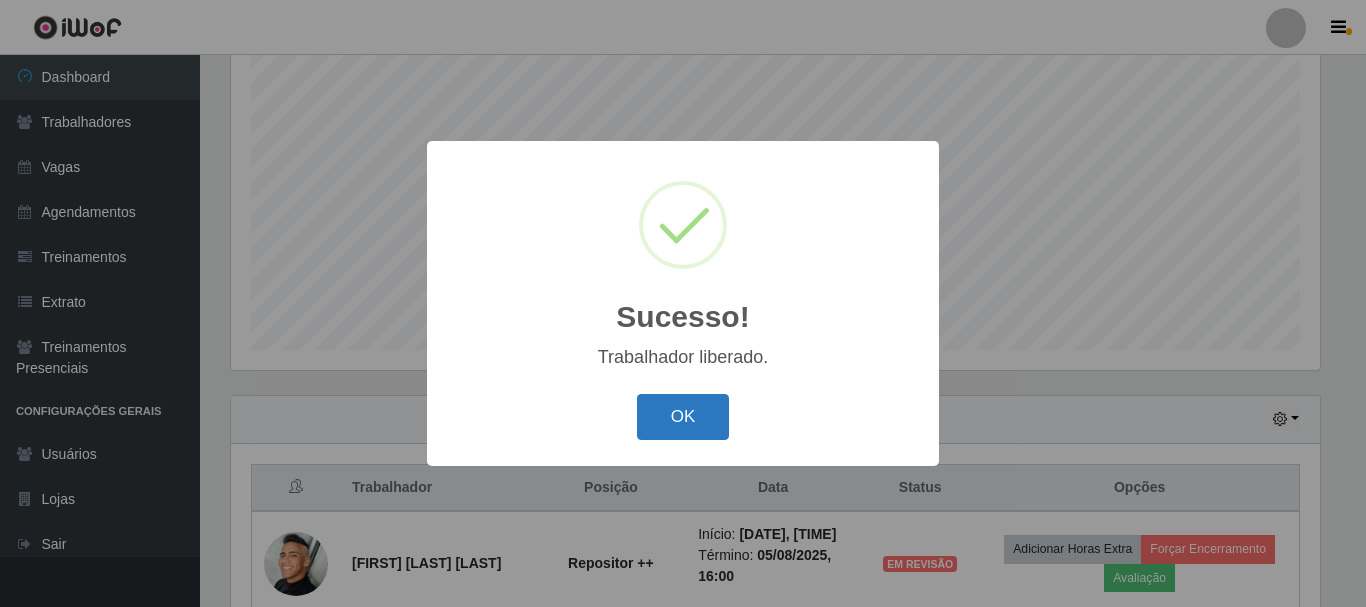 click on "OK" at bounding box center [683, 417] 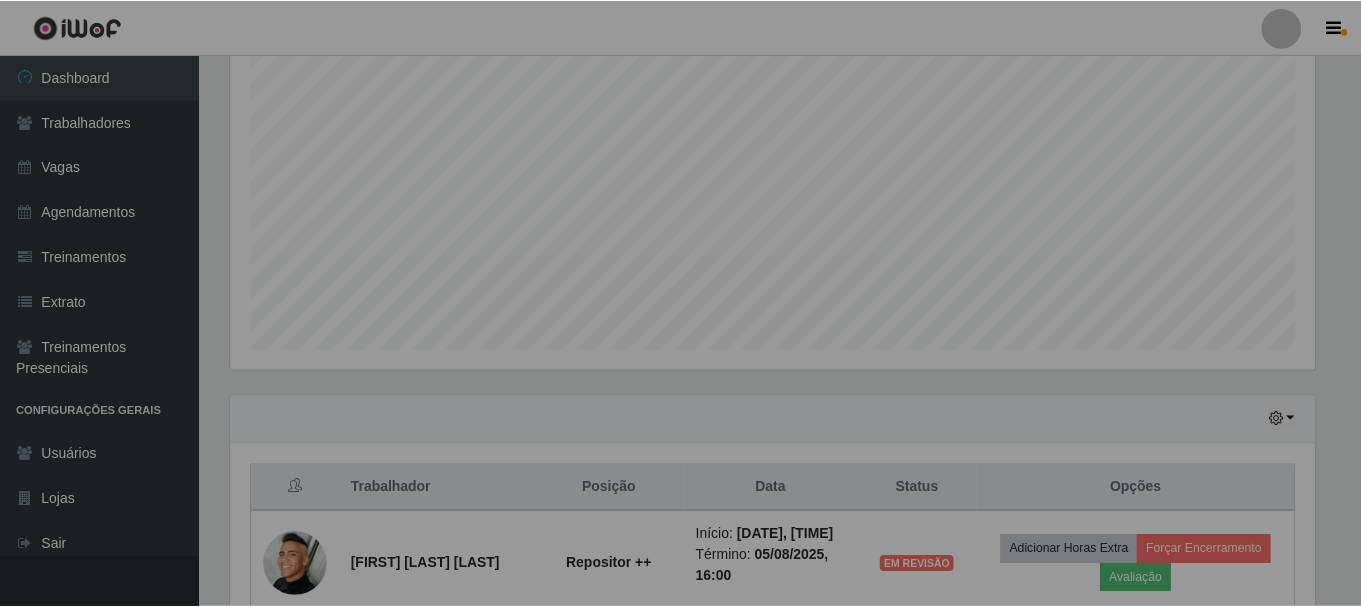 scroll, scrollTop: 999585, scrollLeft: 998901, axis: both 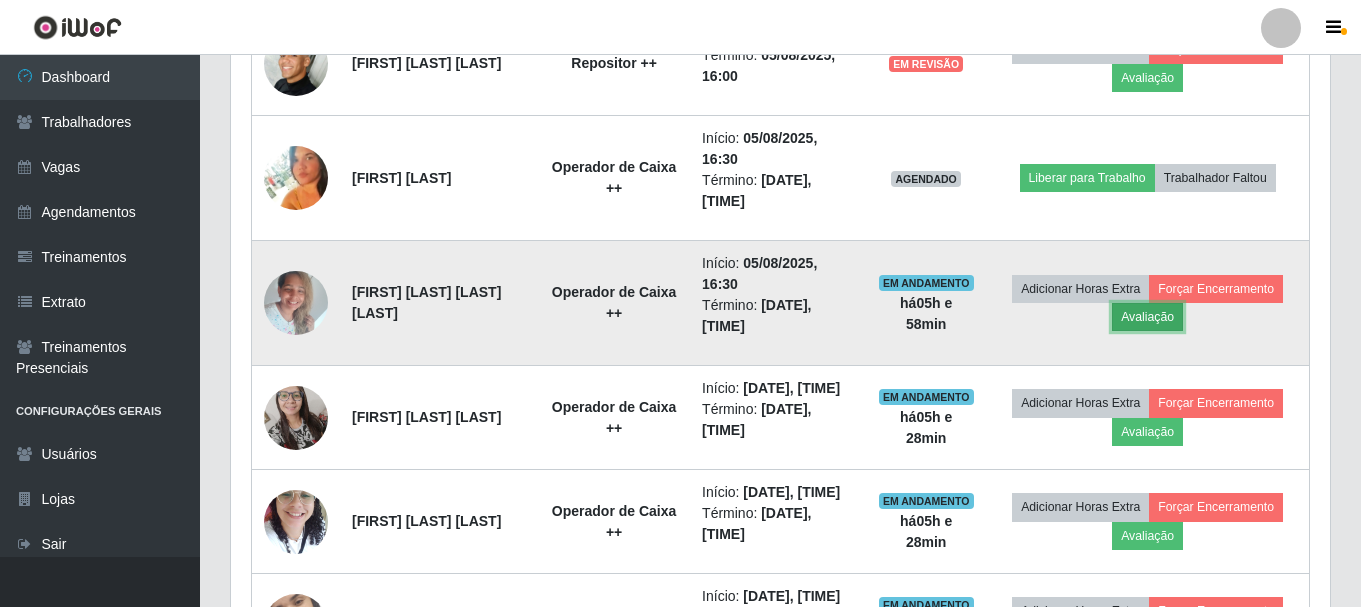 click on "Avaliação" at bounding box center (1147, 317) 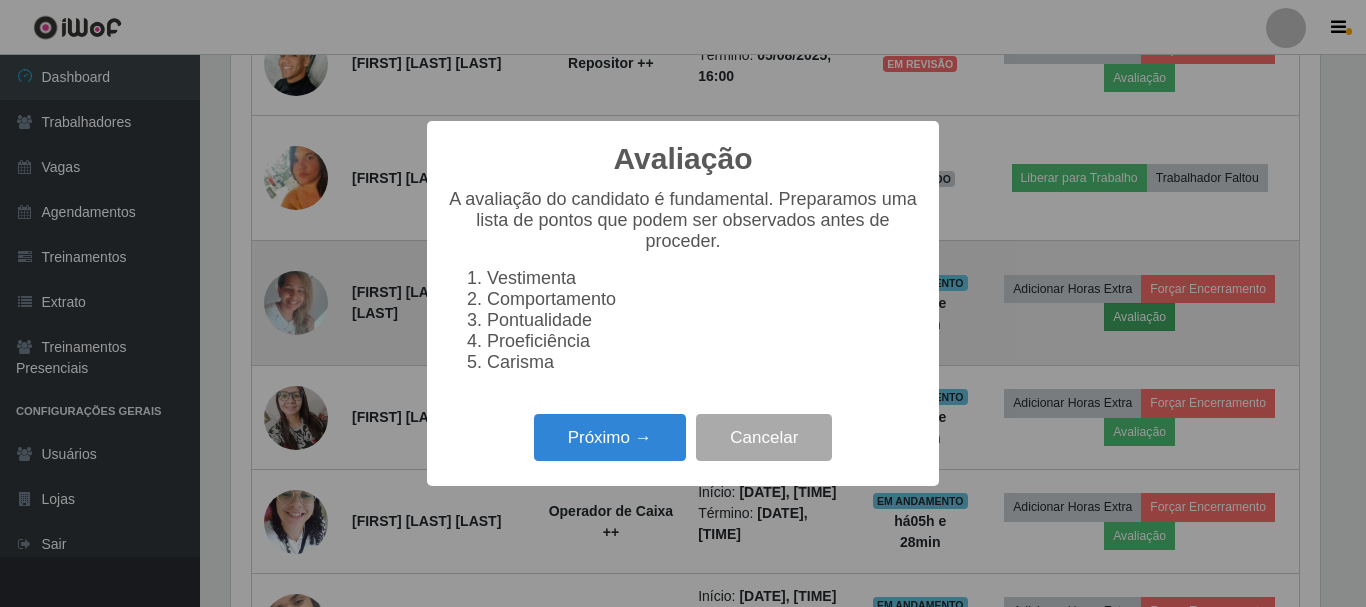 scroll, scrollTop: 999585, scrollLeft: 998911, axis: both 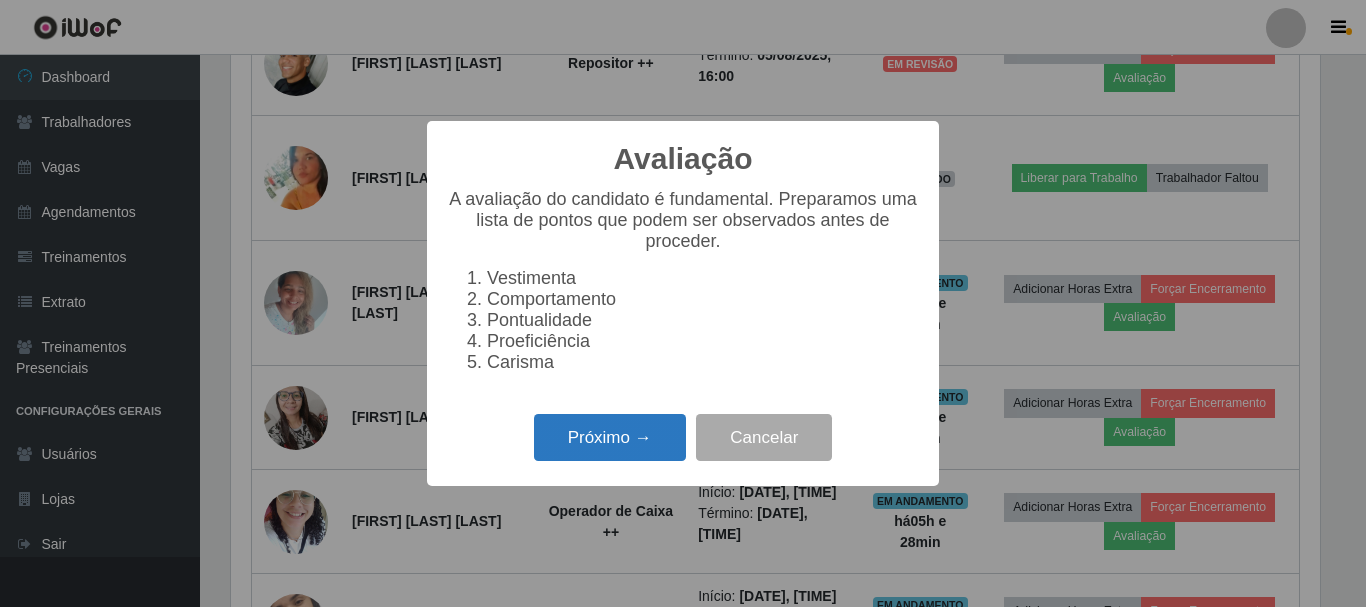 click on "Próximo →" at bounding box center (610, 437) 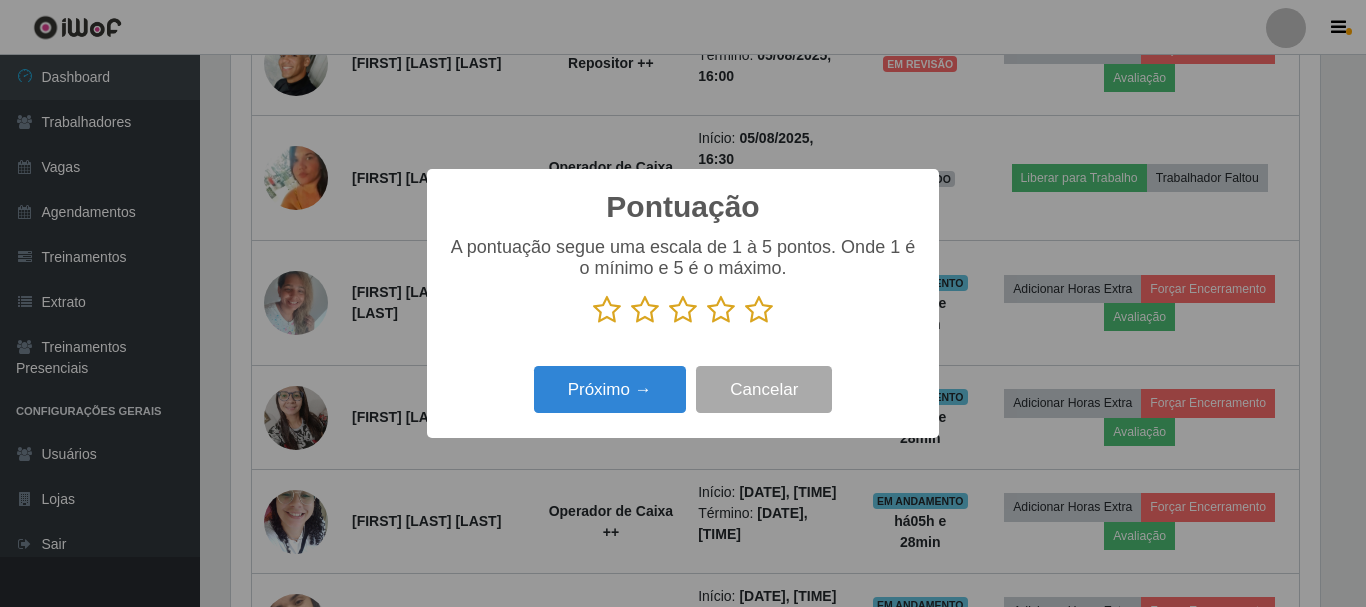 click at bounding box center (759, 310) 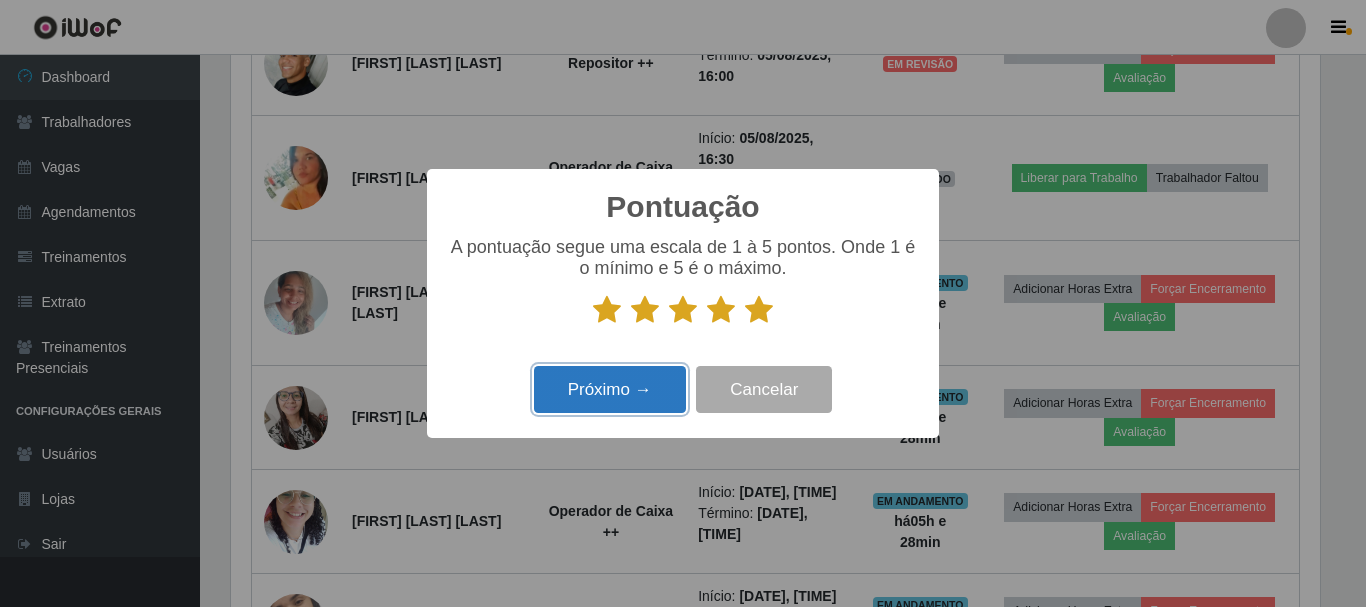 click on "Próximo →" at bounding box center [610, 389] 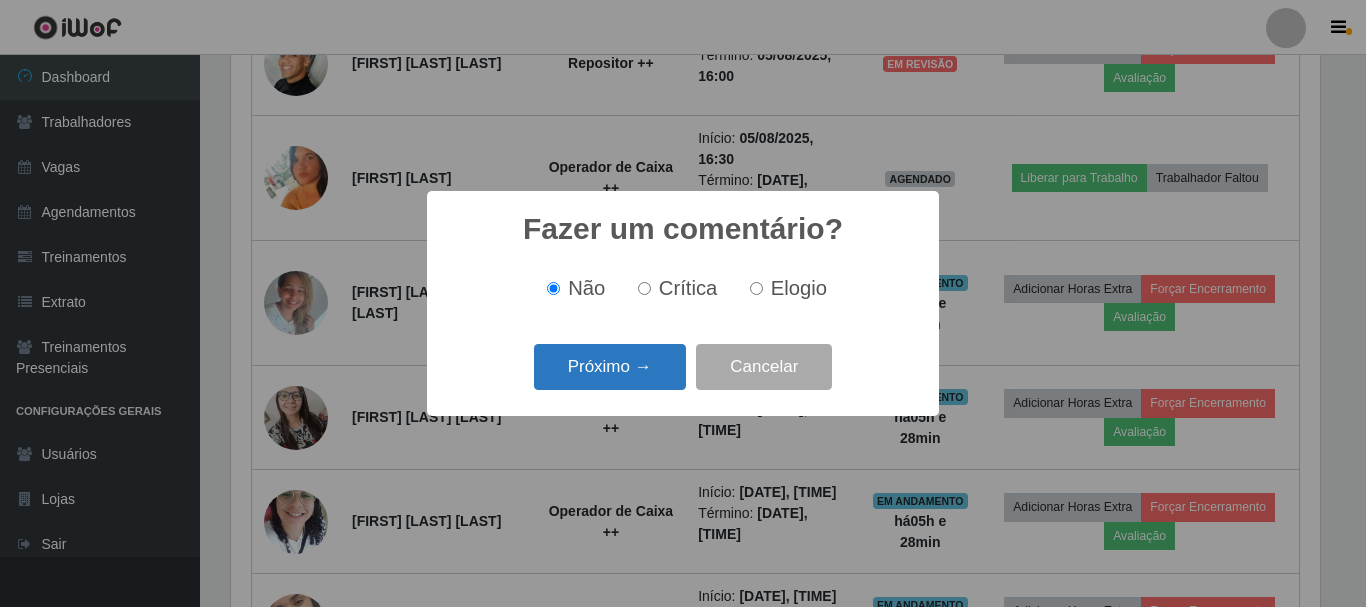 click on "Próximo →" at bounding box center [610, 367] 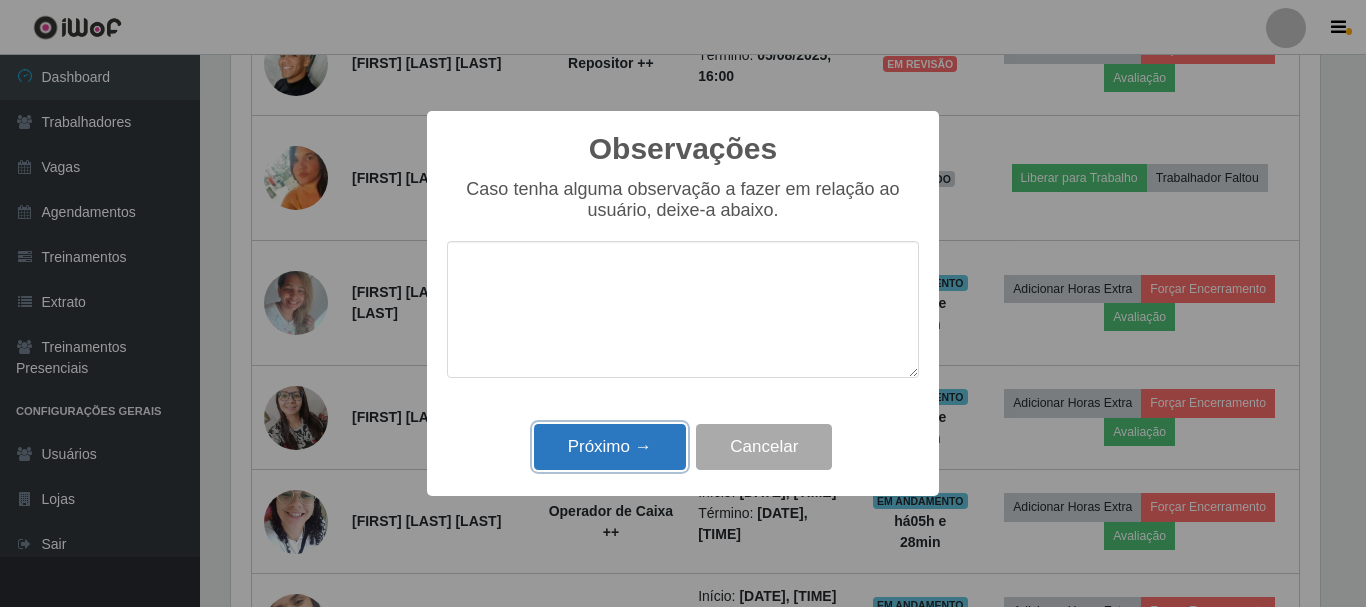click on "Próximo →" at bounding box center [610, 447] 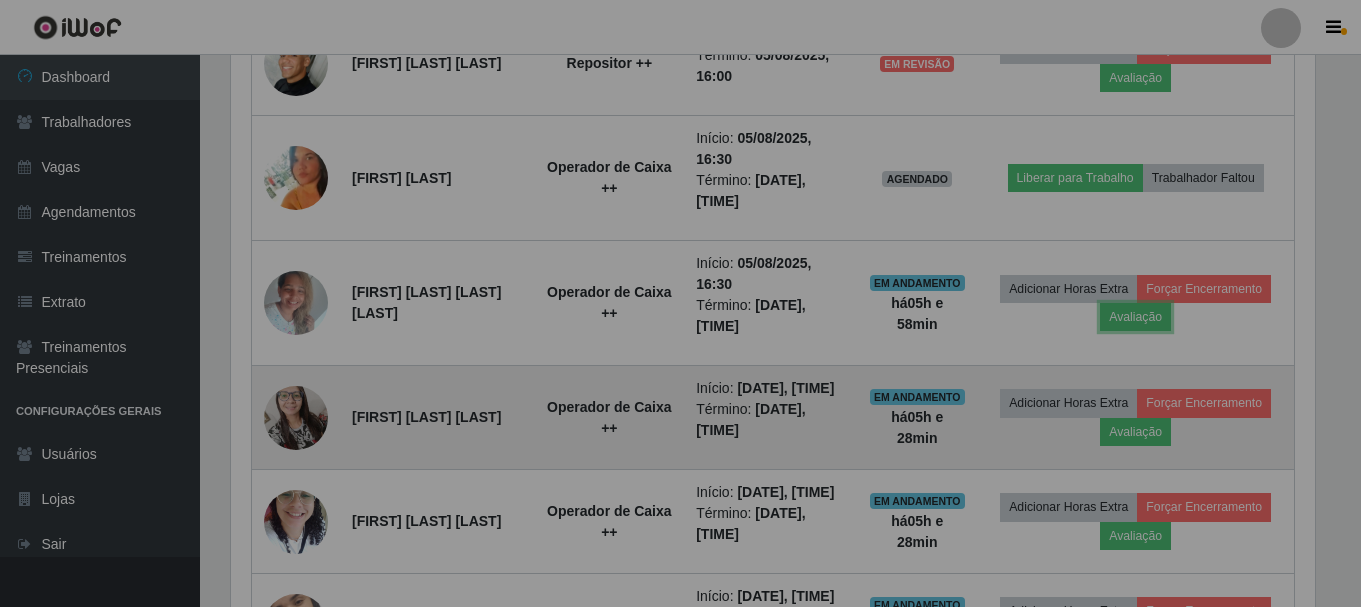 scroll, scrollTop: 999585, scrollLeft: 998901, axis: both 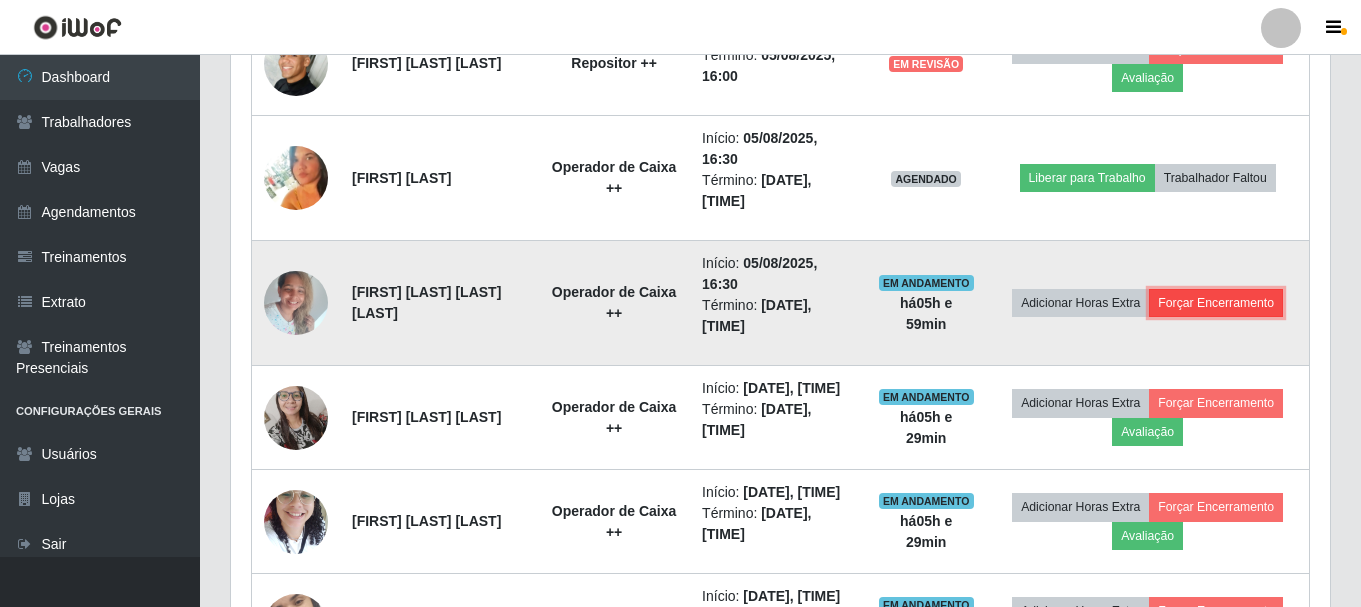 click on "Forçar Encerramento" at bounding box center [1216, 303] 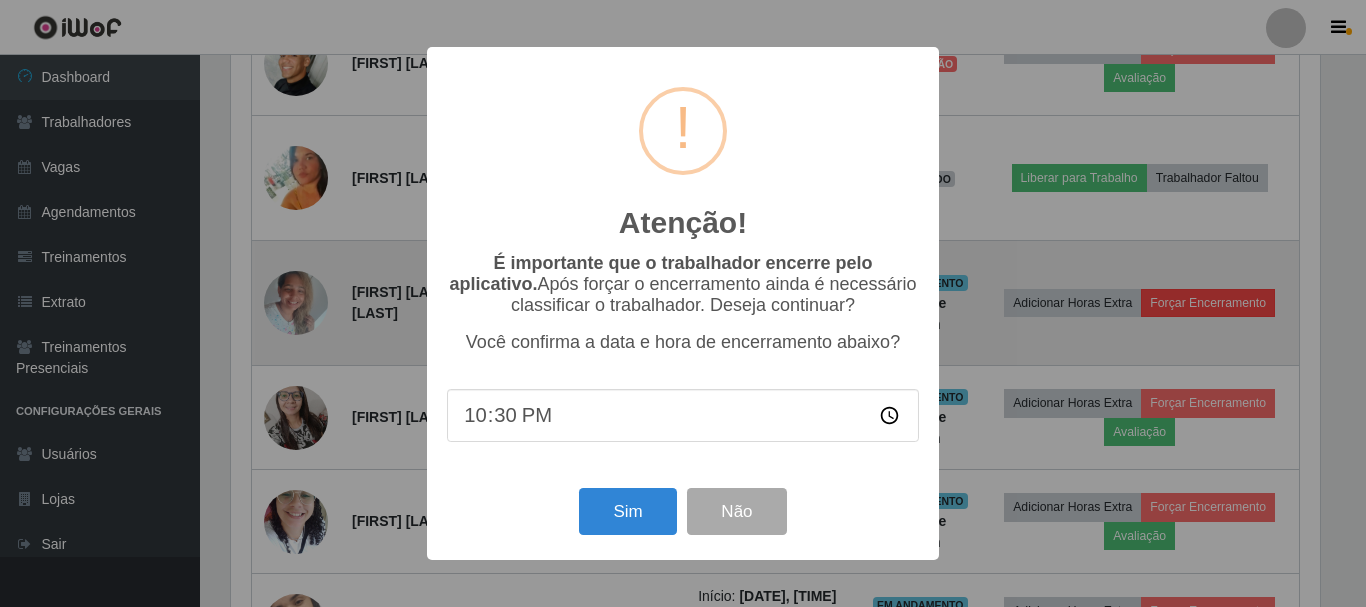 scroll, scrollTop: 999585, scrollLeft: 998911, axis: both 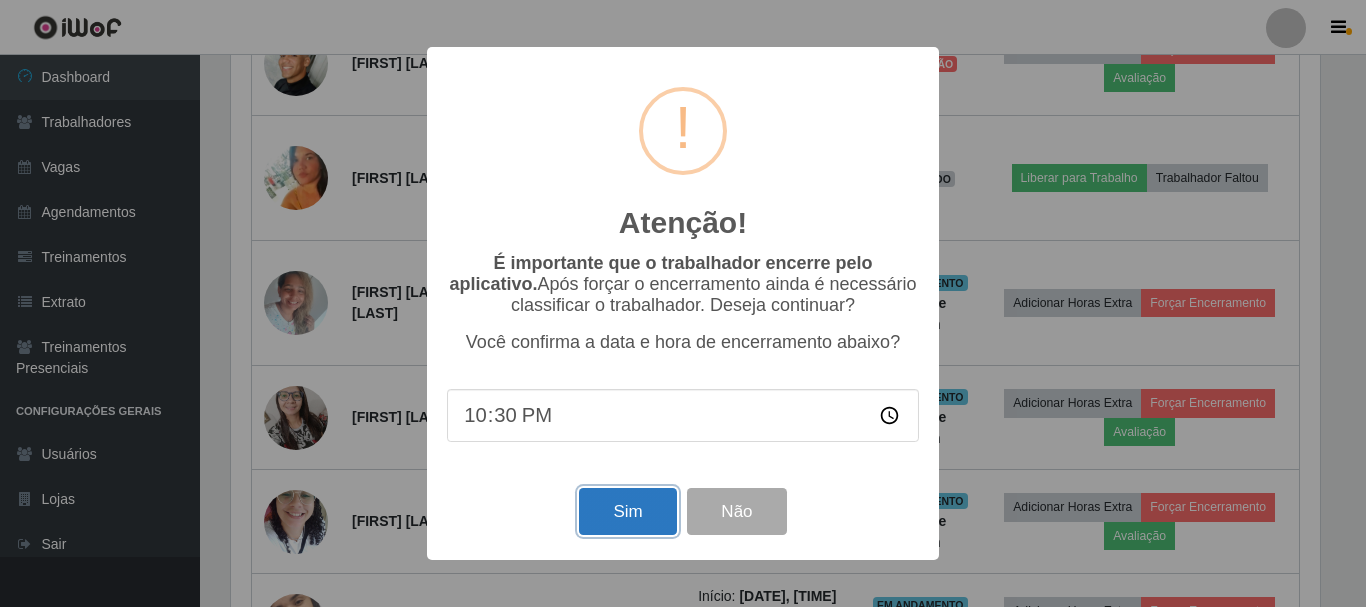 click on "Sim" at bounding box center (627, 511) 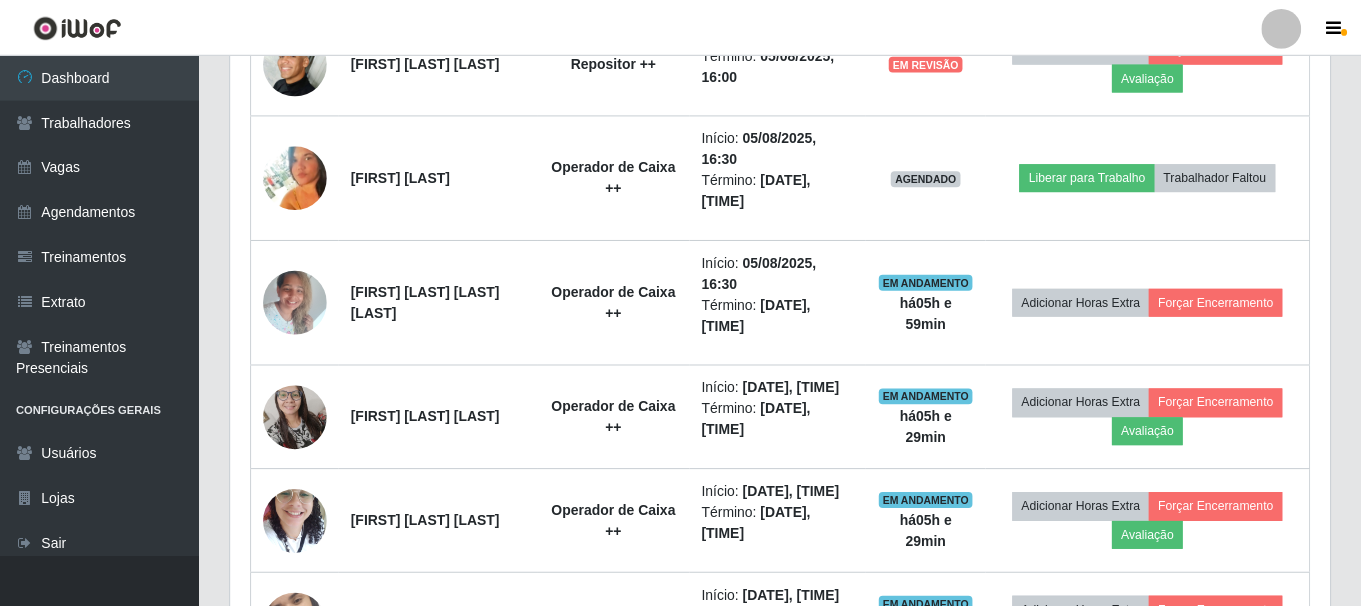 scroll, scrollTop: 999585, scrollLeft: 998901, axis: both 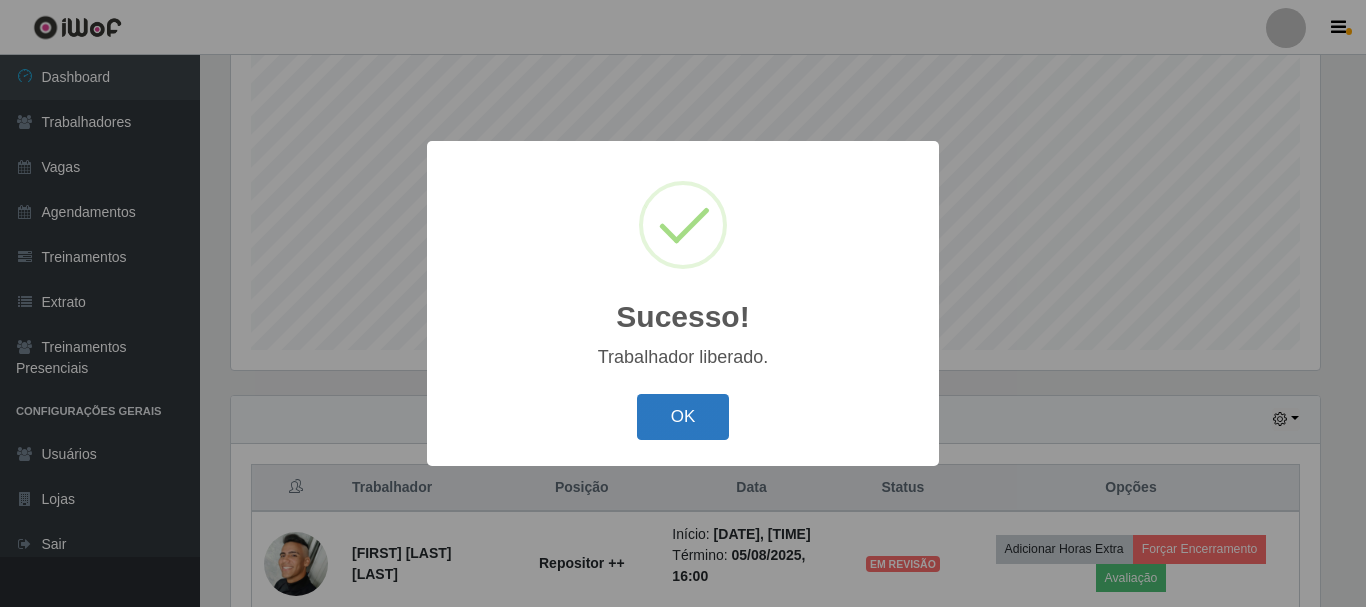 click on "OK" at bounding box center (683, 417) 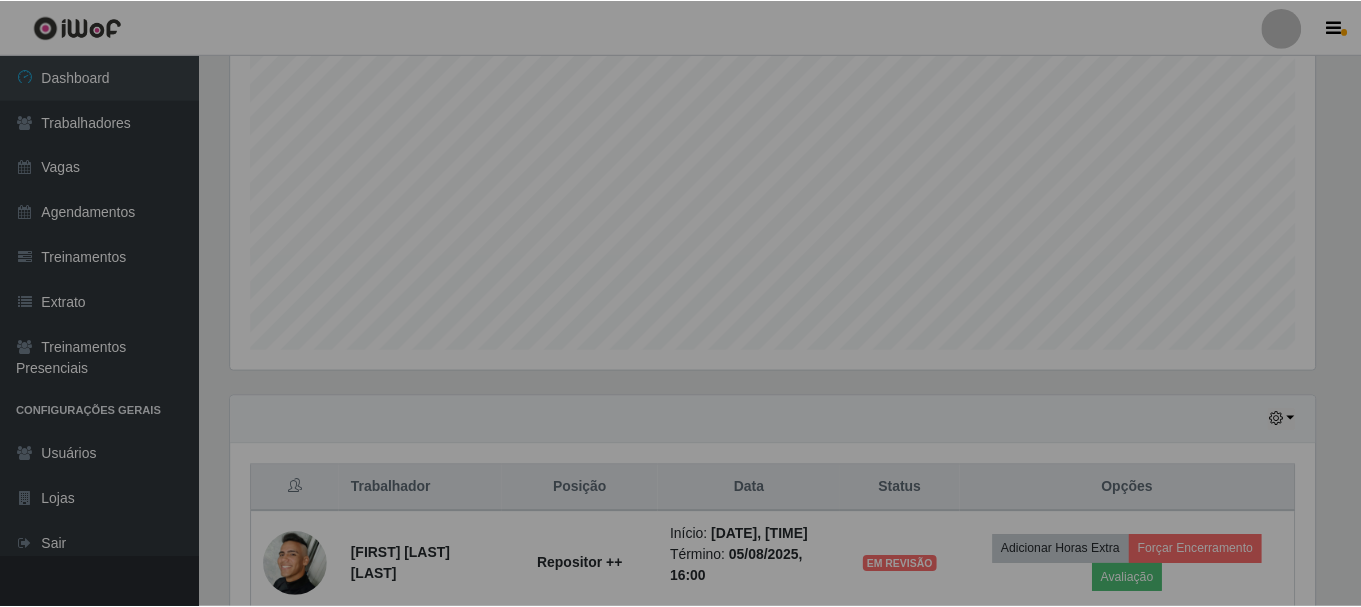 scroll, scrollTop: 999585, scrollLeft: 998901, axis: both 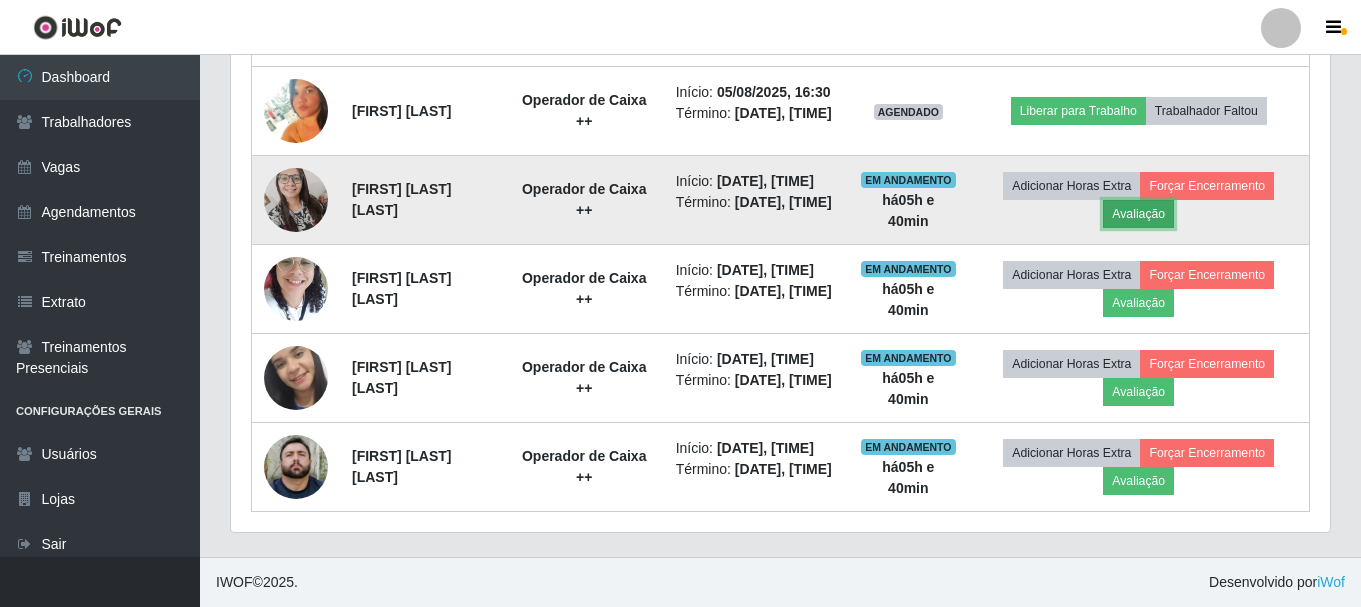 click on "Avaliação" at bounding box center (1138, 214) 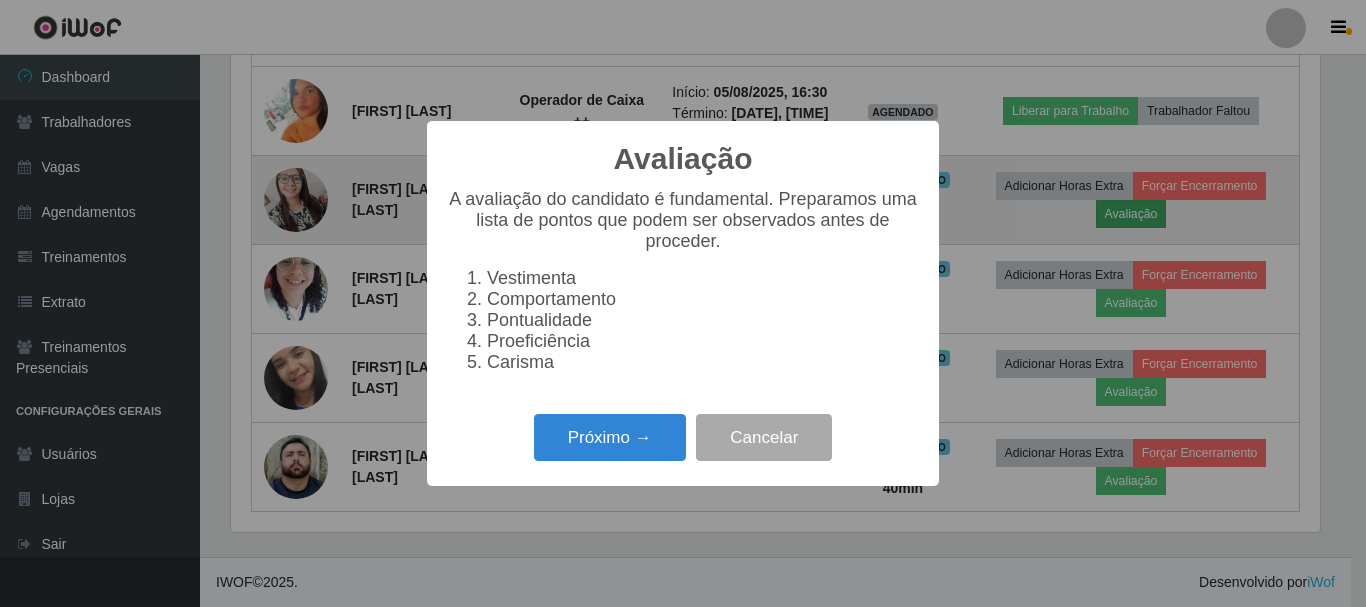 scroll, scrollTop: 999585, scrollLeft: 998911, axis: both 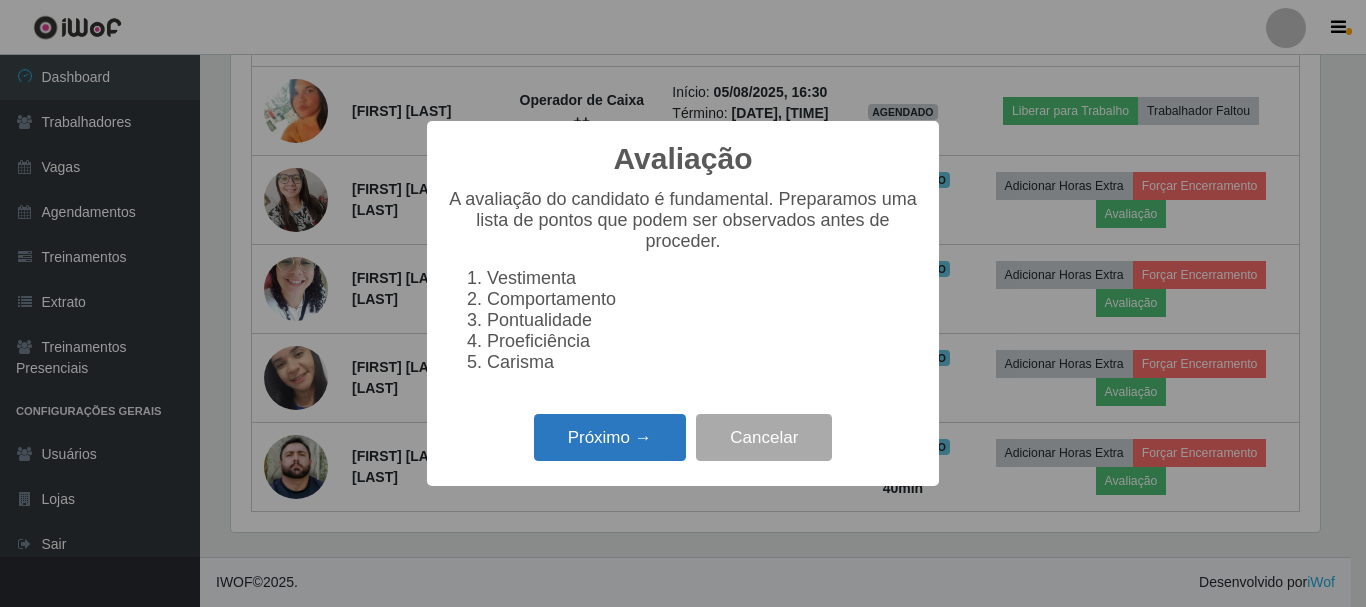 click on "Próximo →" at bounding box center [610, 437] 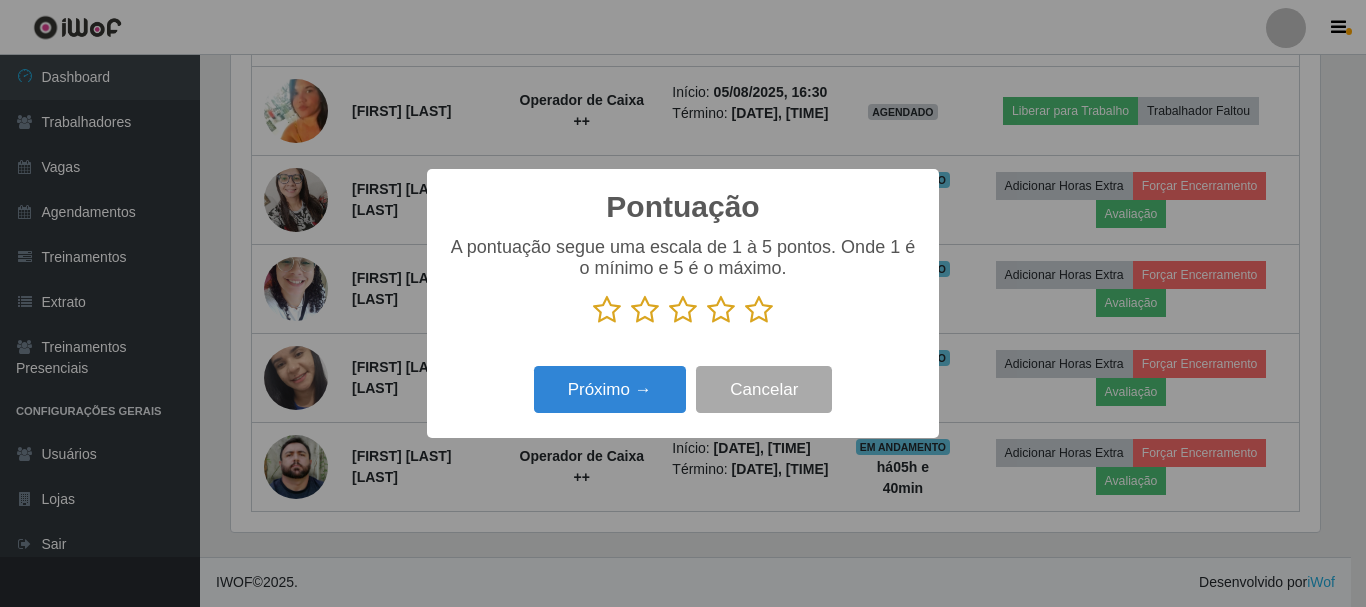 click at bounding box center [759, 310] 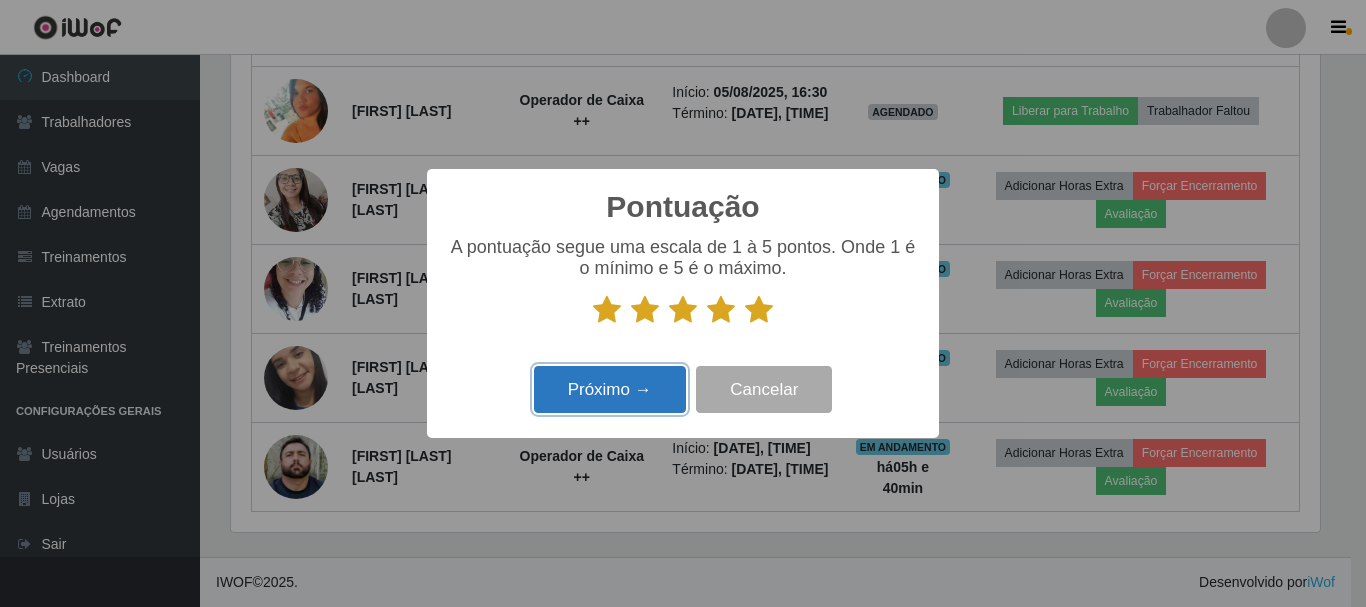 click on "Próximo →" at bounding box center [610, 389] 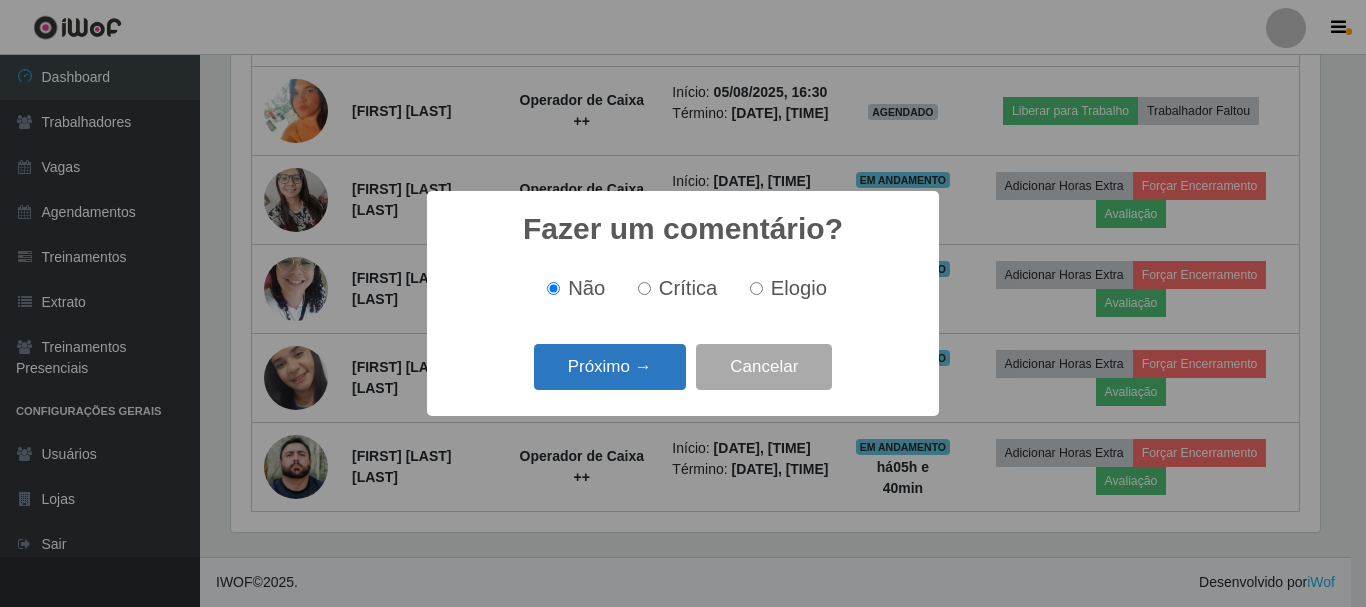 click on "Próximo →" at bounding box center (610, 367) 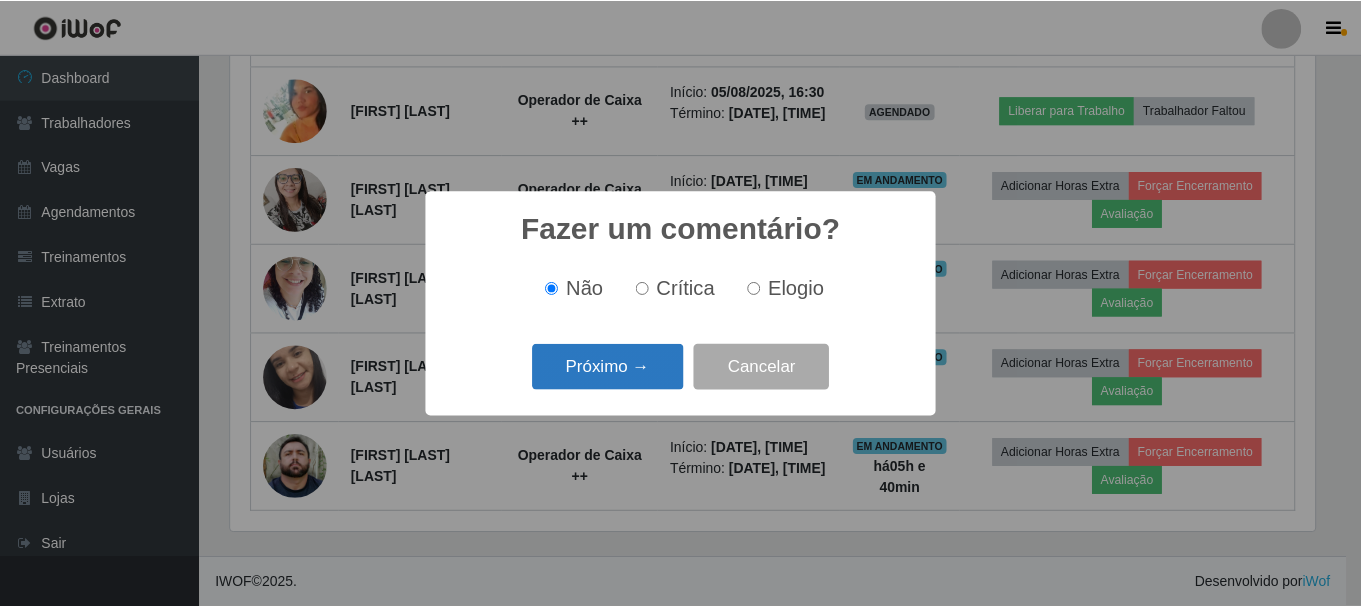 scroll, scrollTop: 999585, scrollLeft: 998911, axis: both 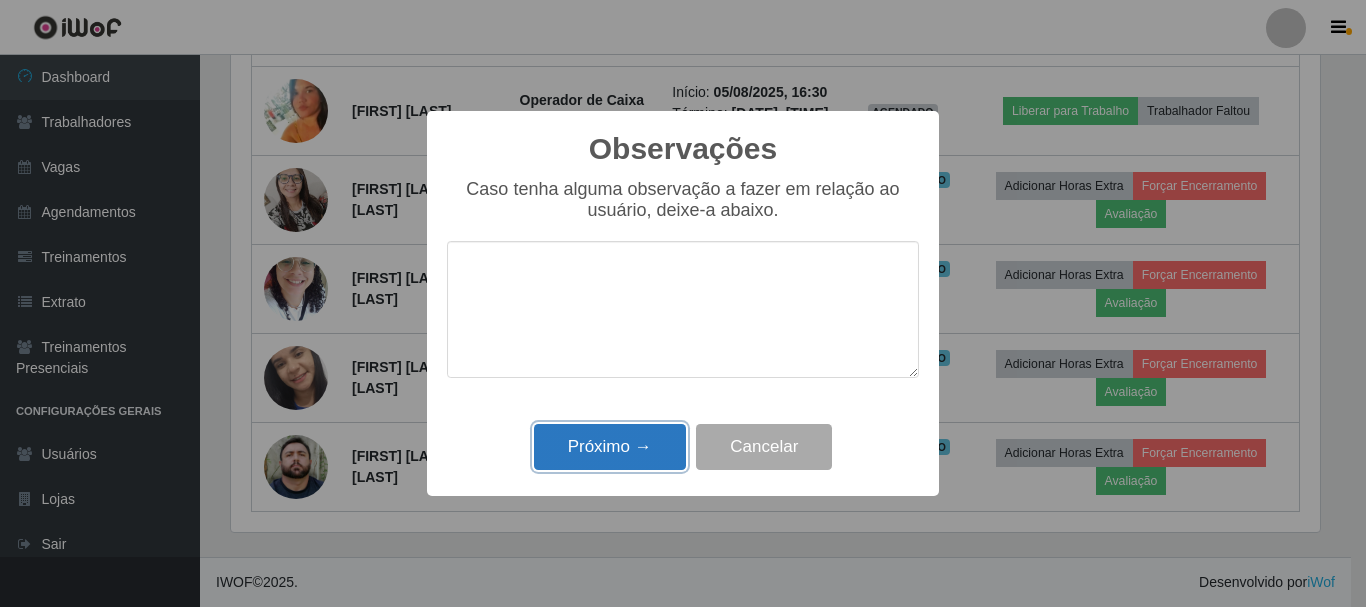 click on "Próximo →" at bounding box center [610, 447] 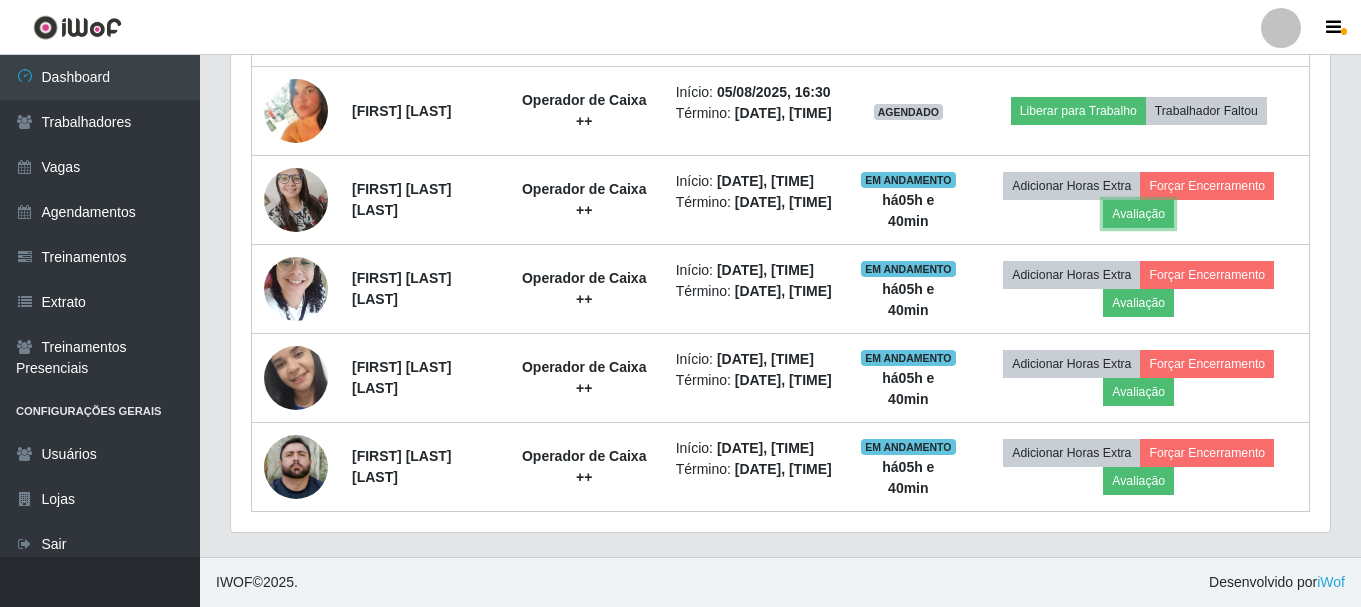 scroll, scrollTop: 999585, scrollLeft: 998901, axis: both 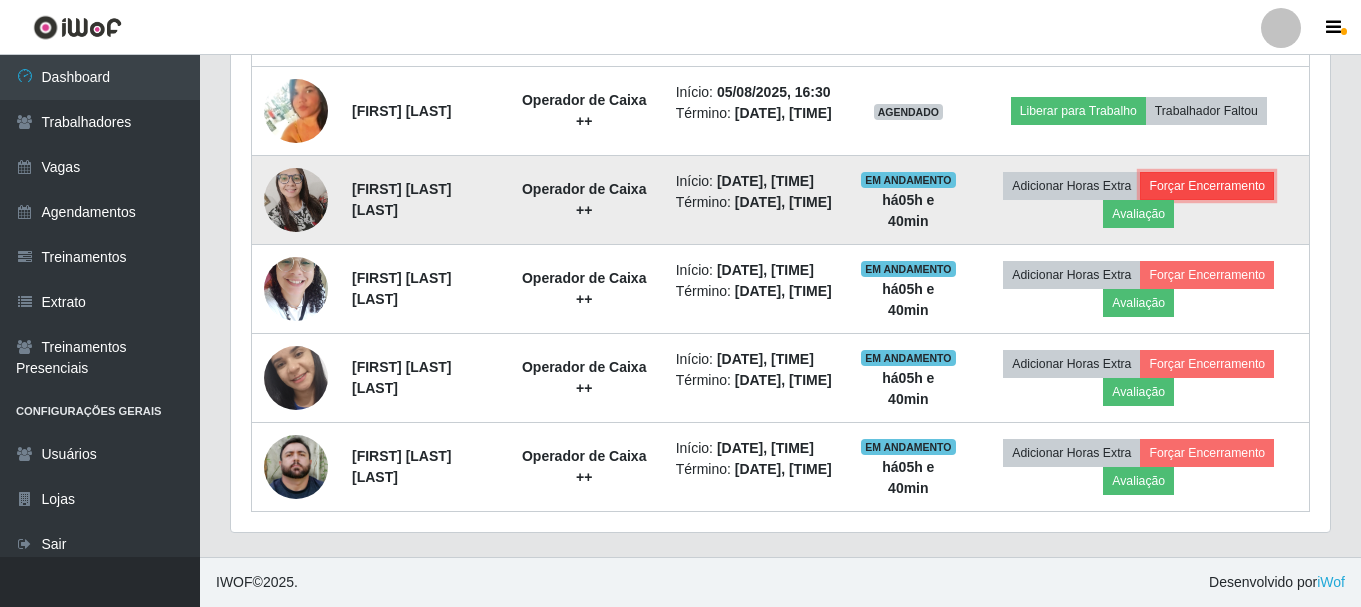 click on "Forçar Encerramento" at bounding box center (1207, 186) 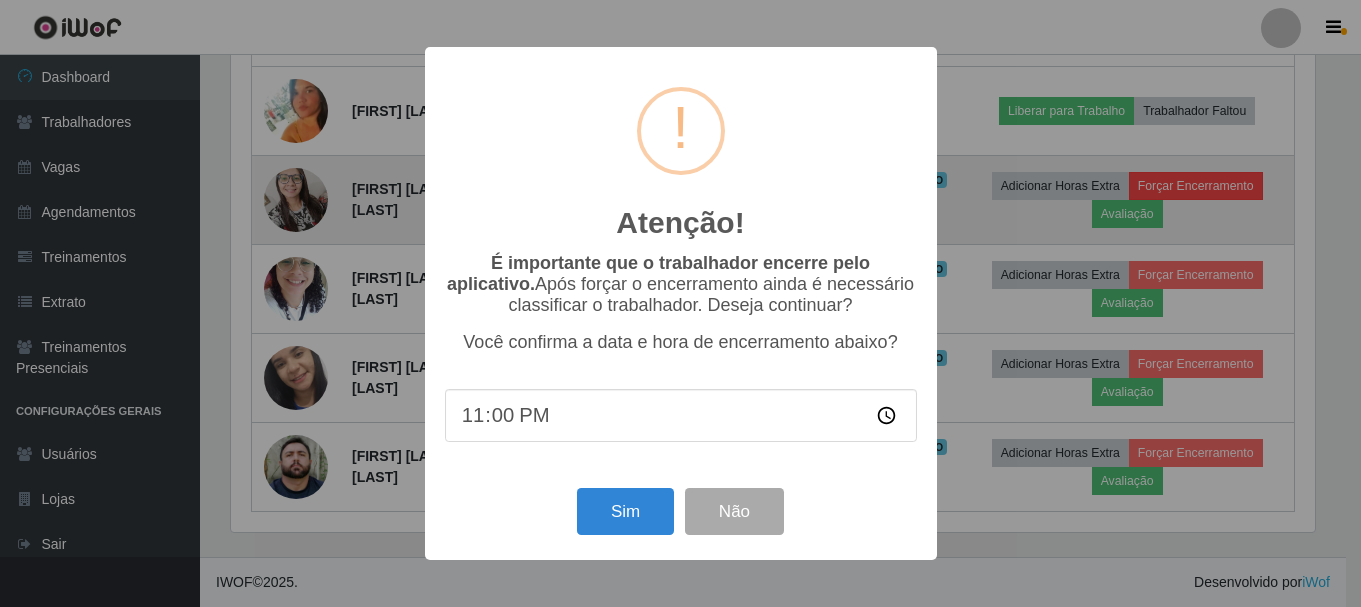 scroll, scrollTop: 999585, scrollLeft: 998911, axis: both 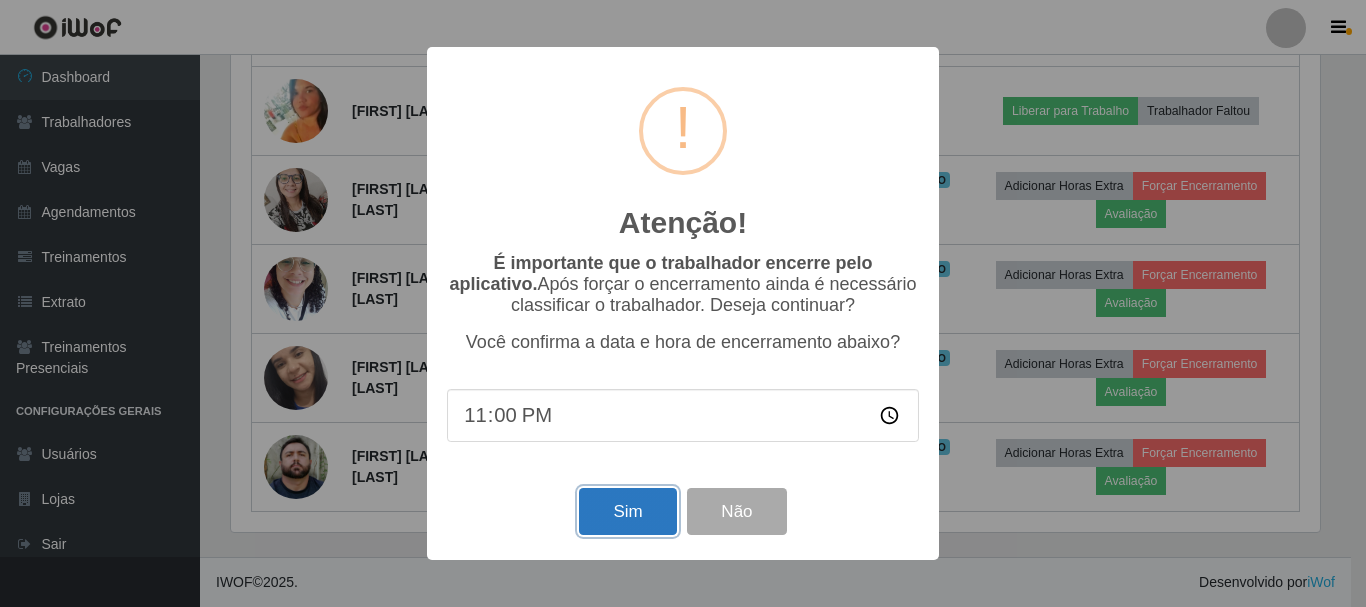 click on "Sim" at bounding box center (627, 511) 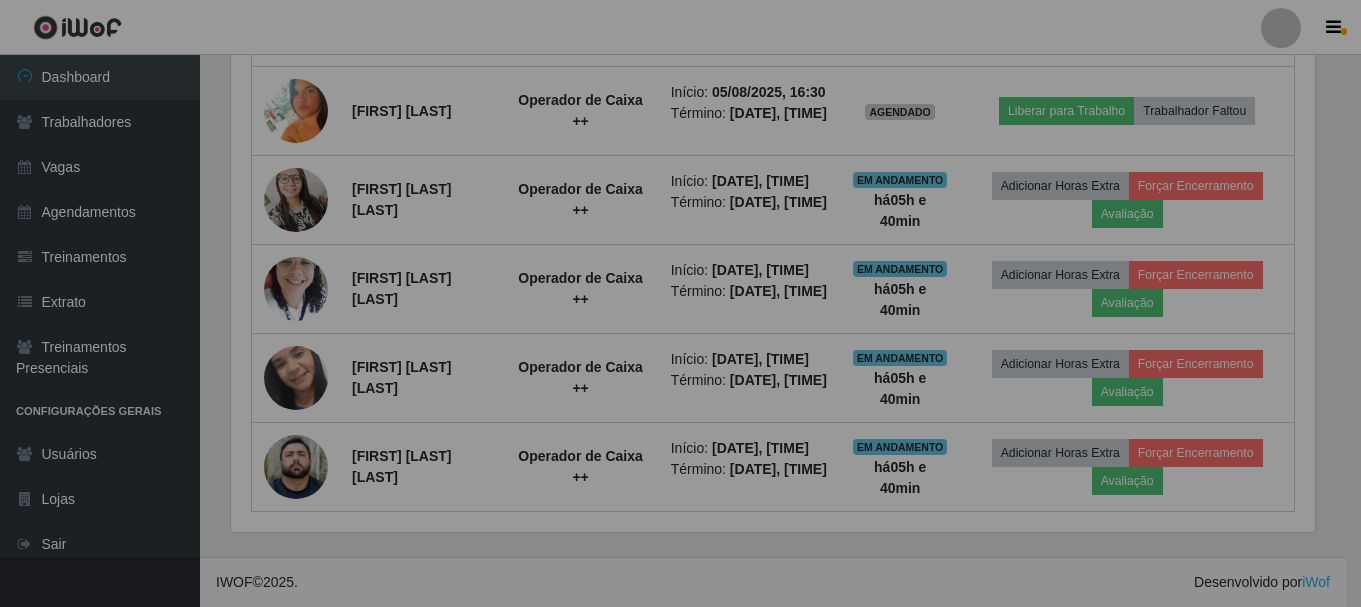 scroll, scrollTop: 999585, scrollLeft: 998901, axis: both 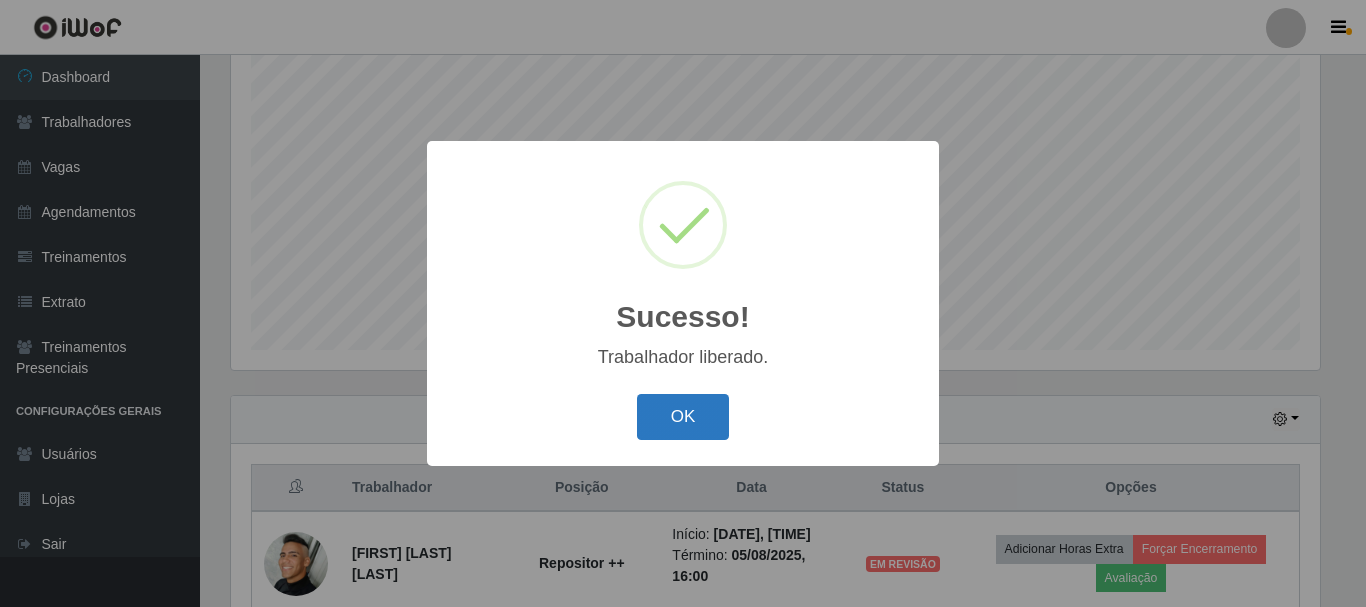 click on "OK" at bounding box center [683, 417] 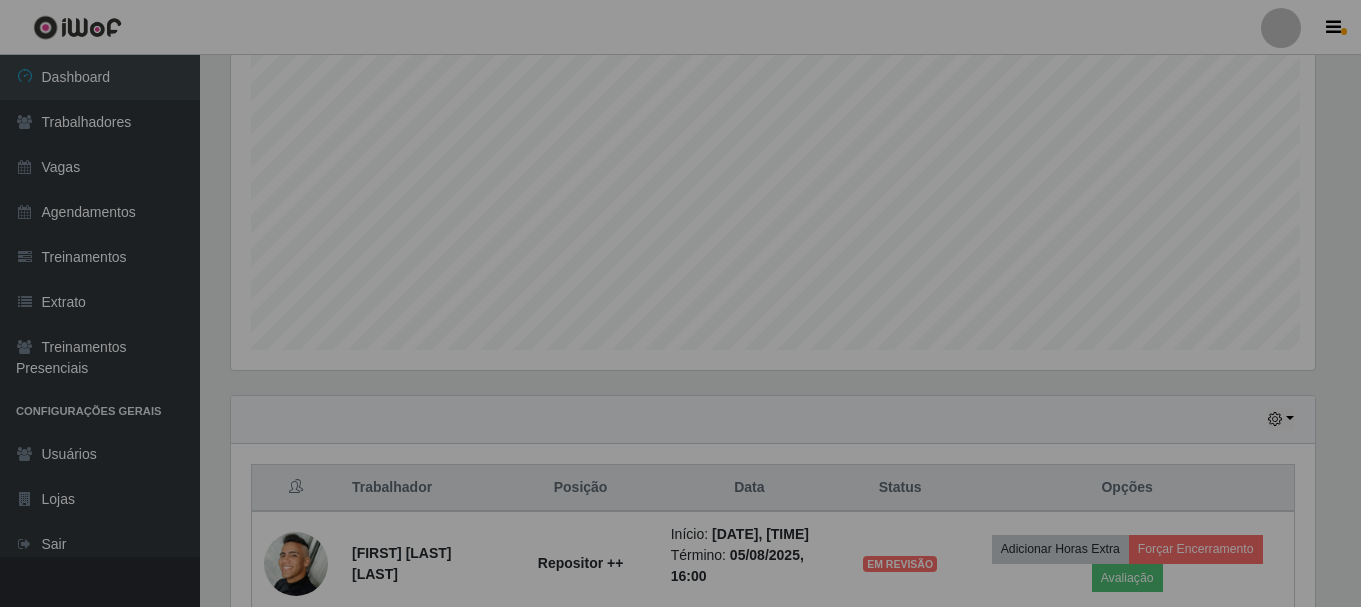 scroll, scrollTop: 999585, scrollLeft: 998901, axis: both 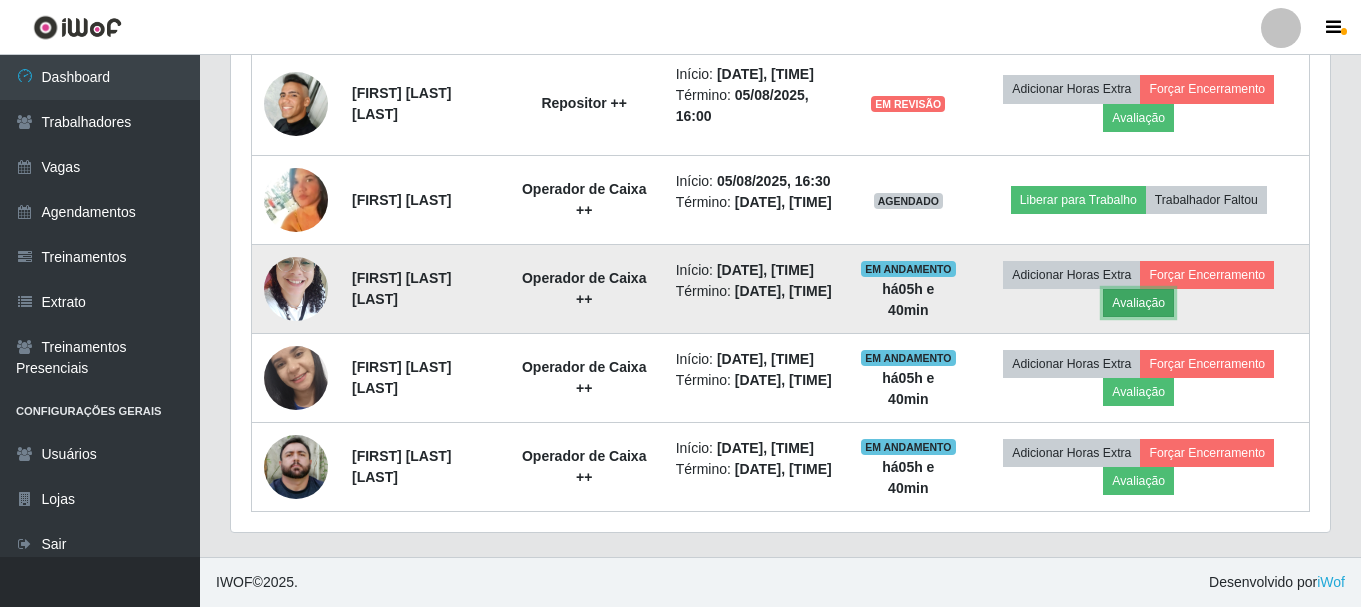 click on "Avaliação" at bounding box center (1138, 303) 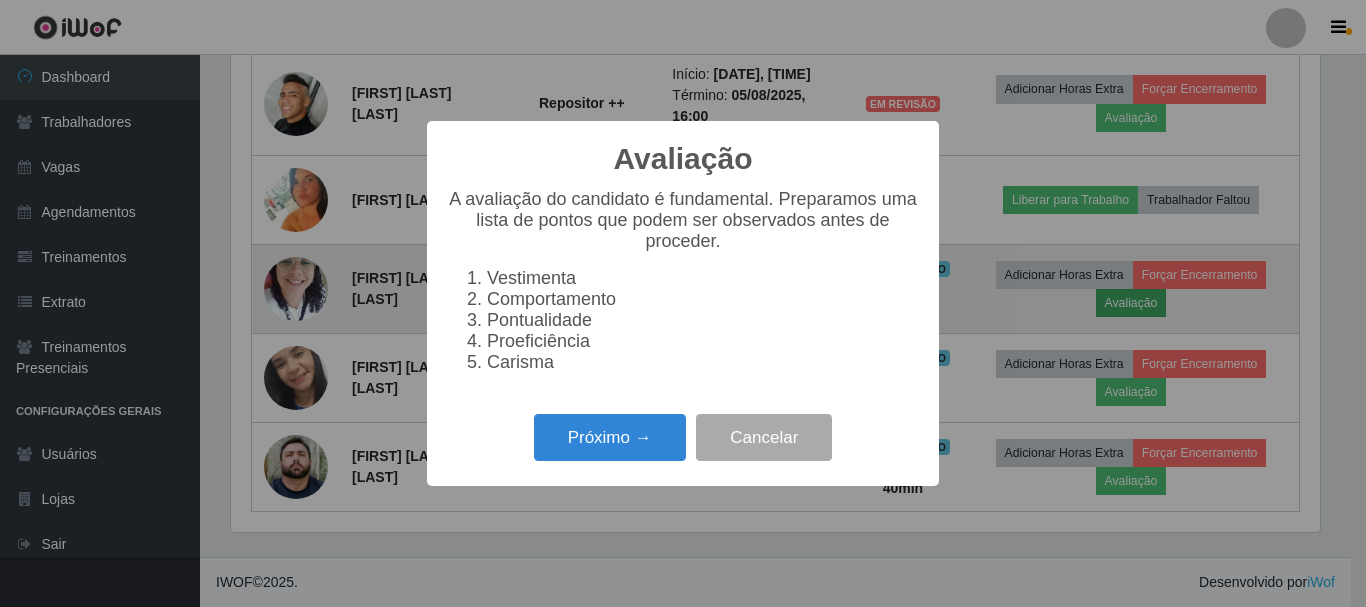 scroll, scrollTop: 999585, scrollLeft: 998911, axis: both 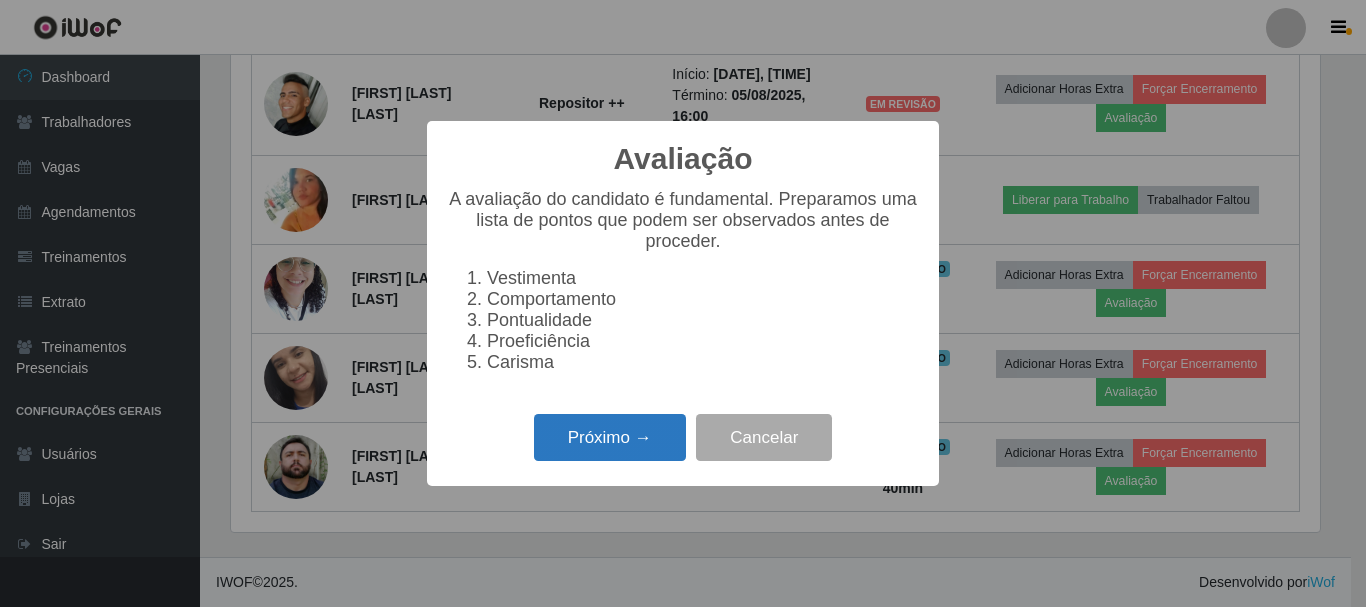 click on "Próximo →" at bounding box center [610, 437] 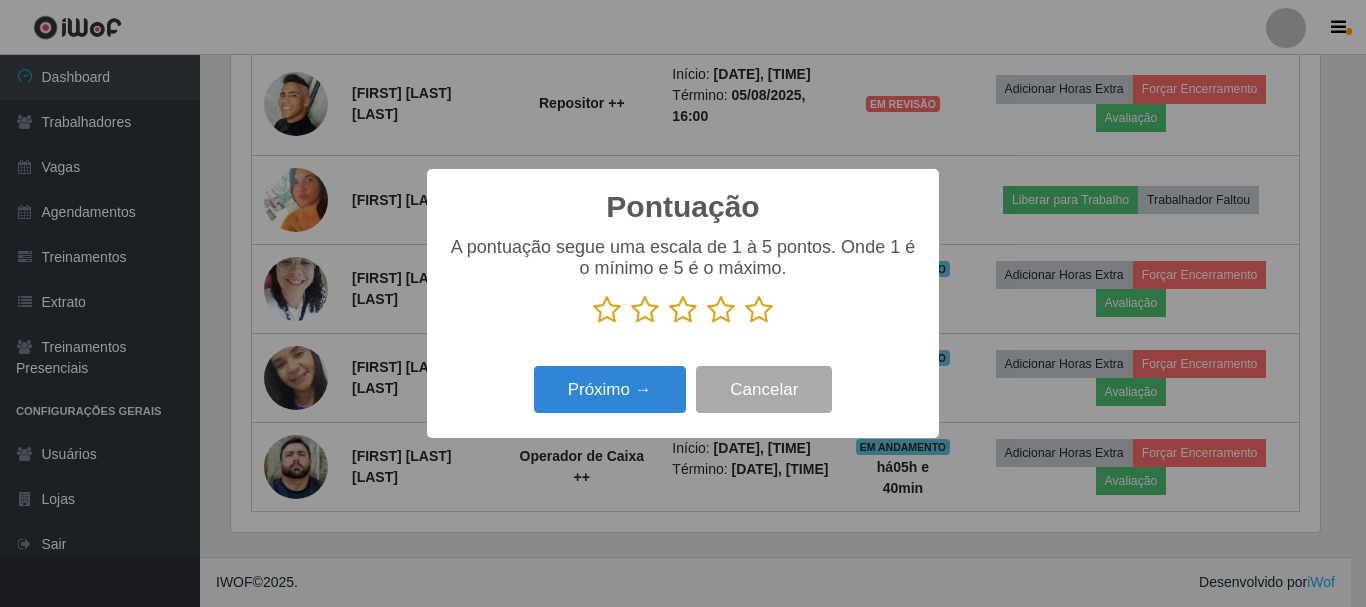scroll, scrollTop: 999585, scrollLeft: 998911, axis: both 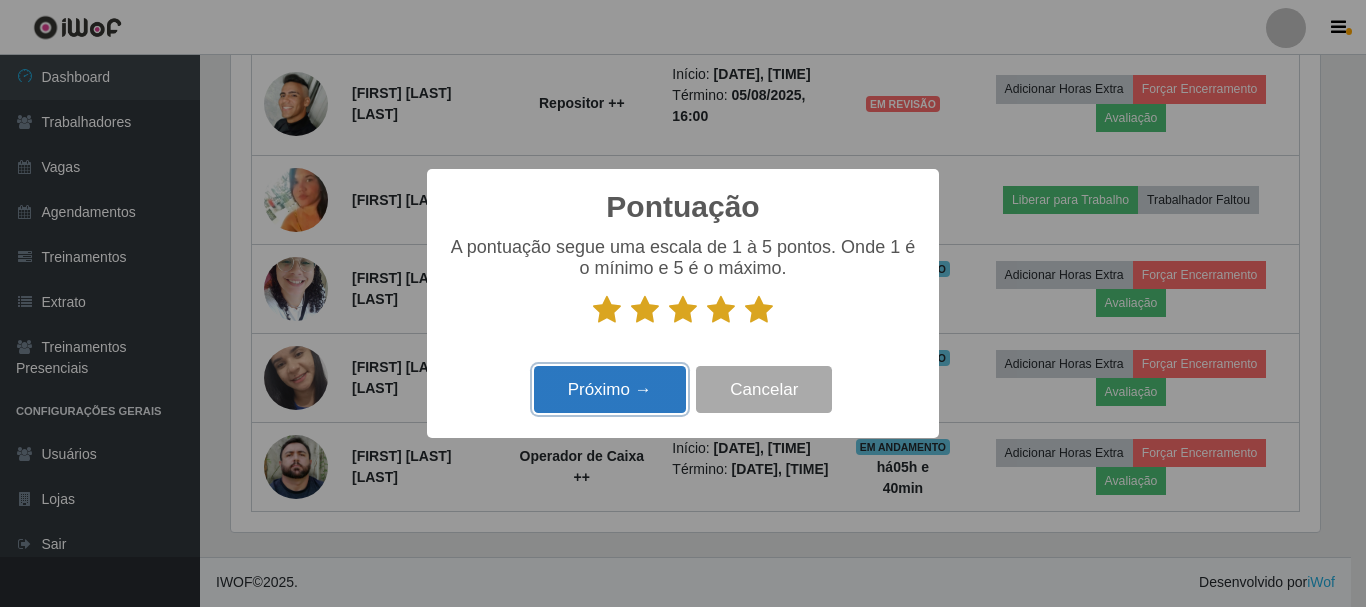 click on "Próximo →" at bounding box center [610, 389] 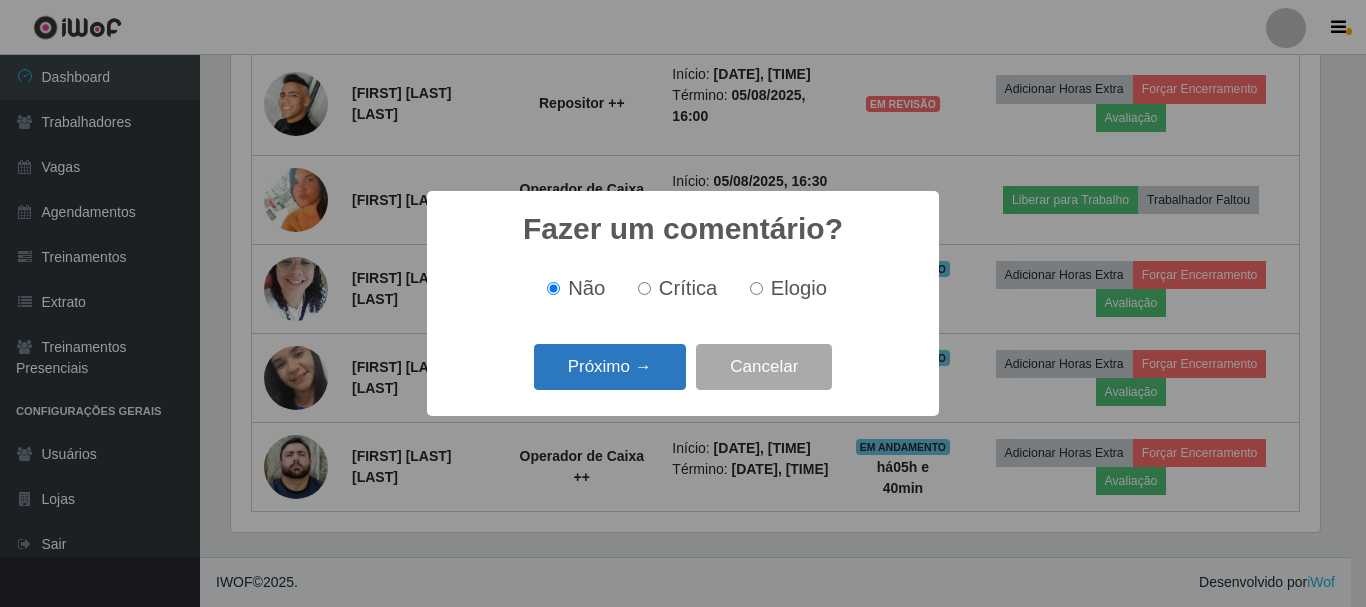 click on "Próximo →" at bounding box center (610, 367) 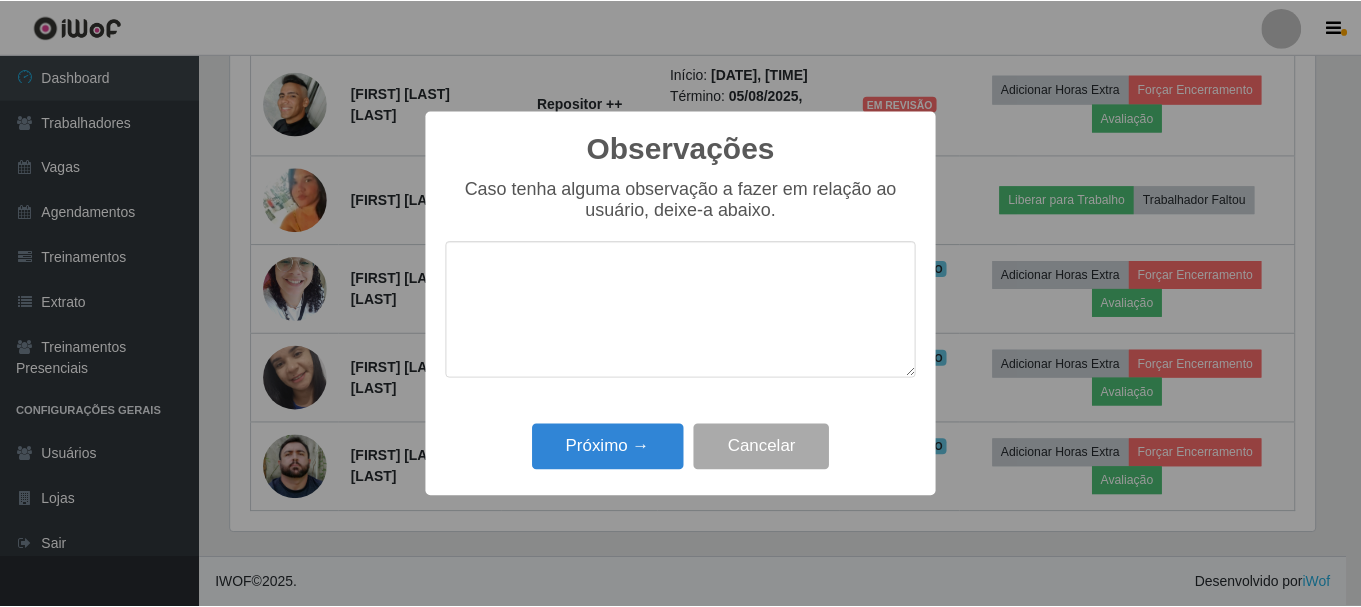 scroll, scrollTop: 999585, scrollLeft: 998911, axis: both 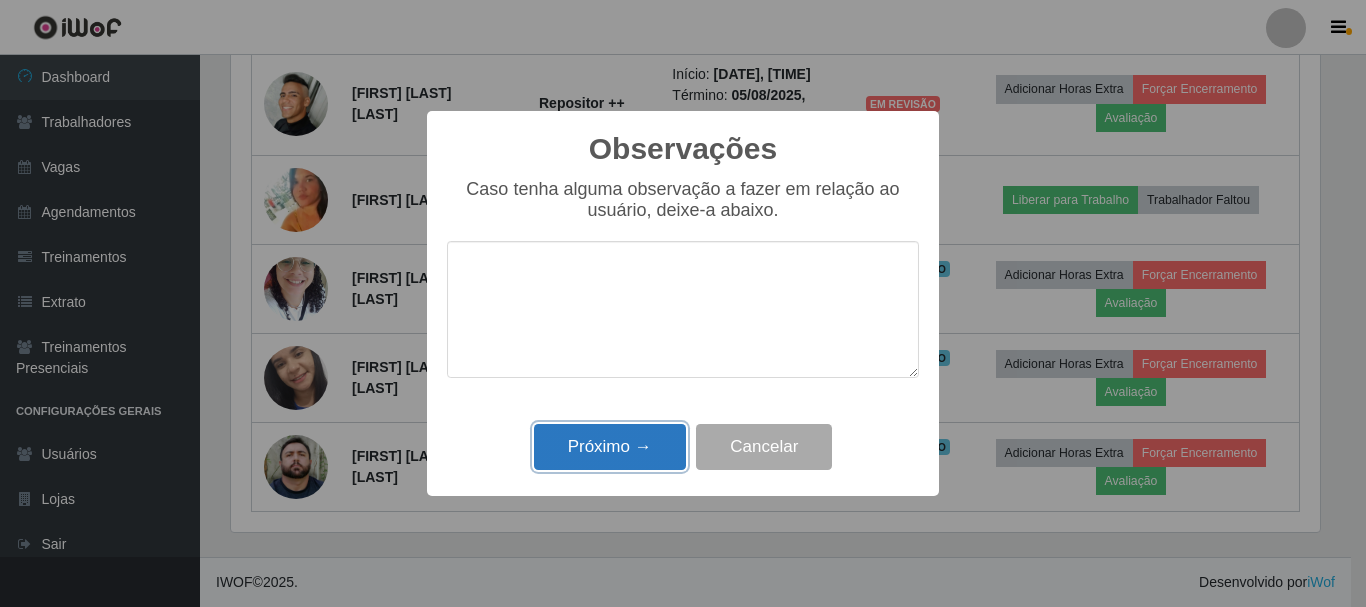 click on "Próximo →" at bounding box center (610, 447) 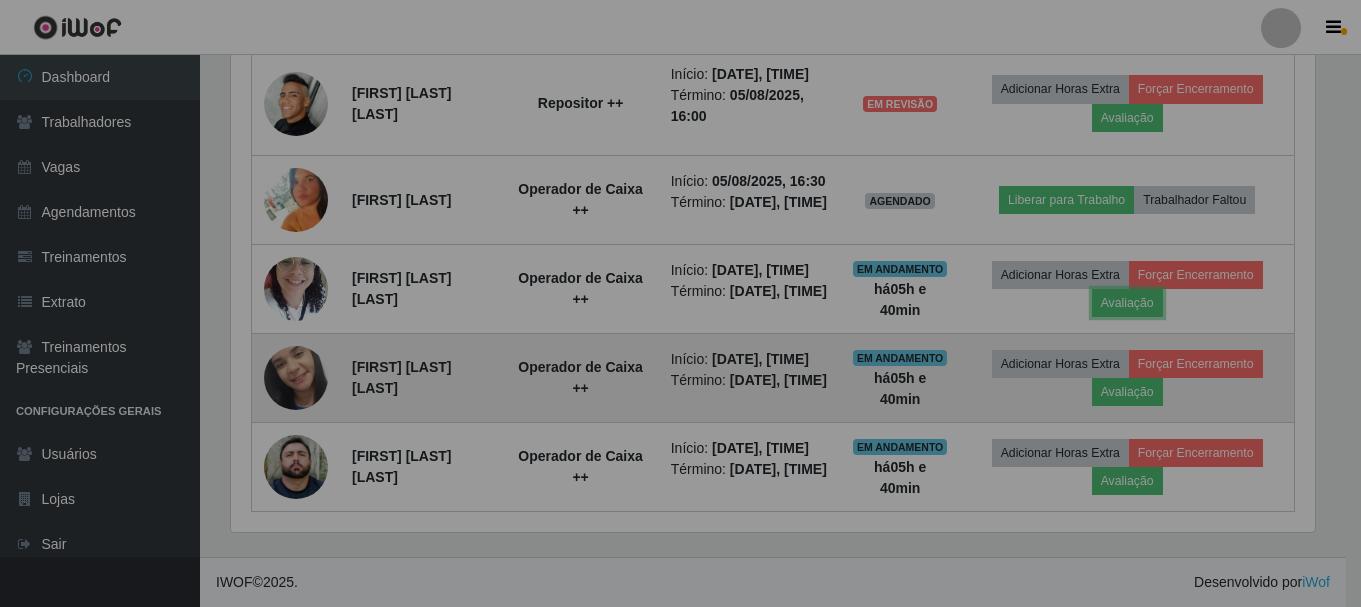 scroll, scrollTop: 999585, scrollLeft: 998901, axis: both 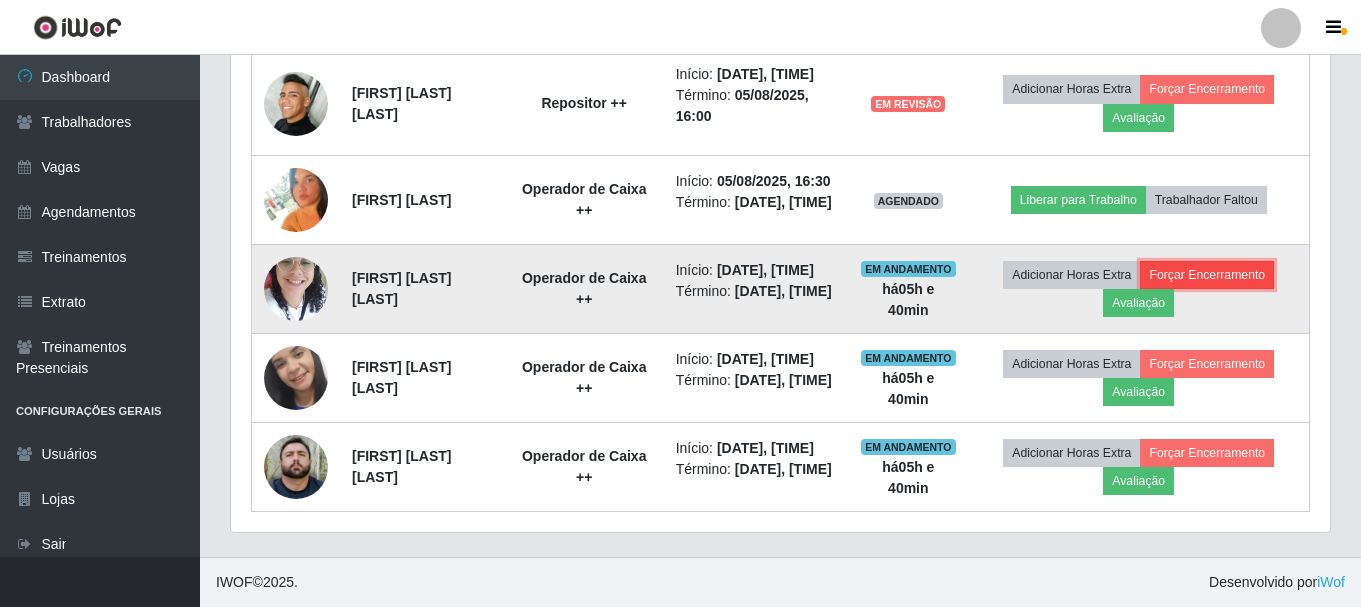 click on "Forçar Encerramento" at bounding box center (1207, 275) 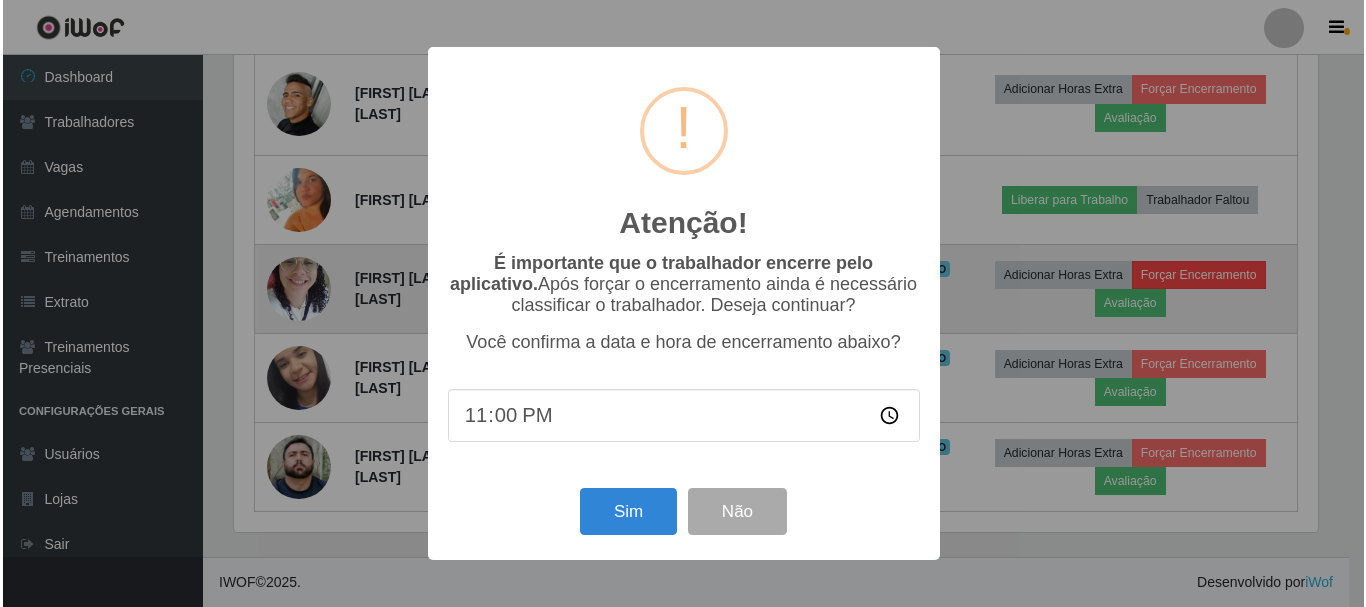 scroll, scrollTop: 999585, scrollLeft: 998911, axis: both 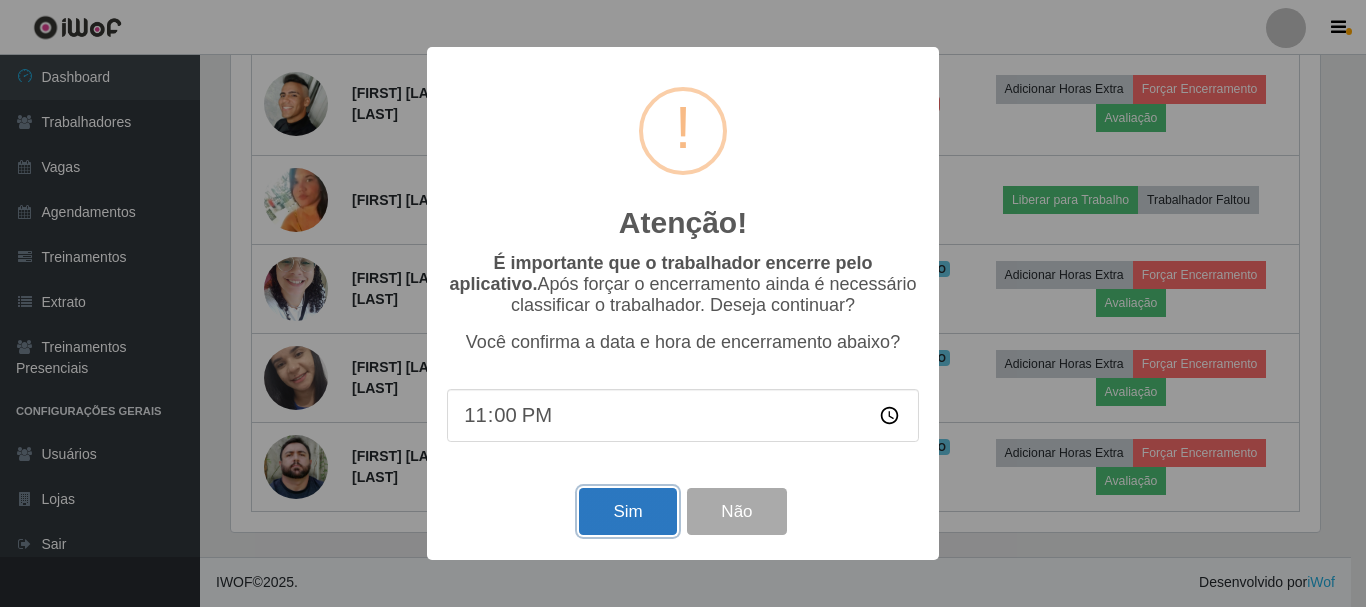 click on "Sim" at bounding box center [627, 511] 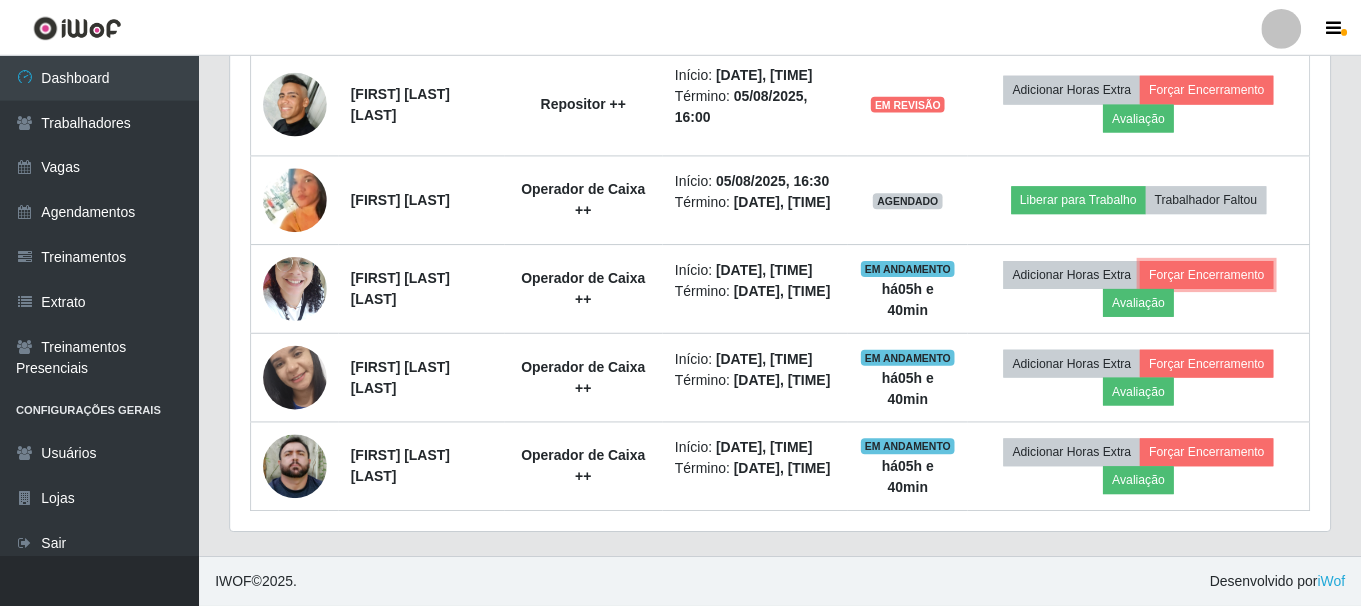 scroll, scrollTop: 999585, scrollLeft: 998901, axis: both 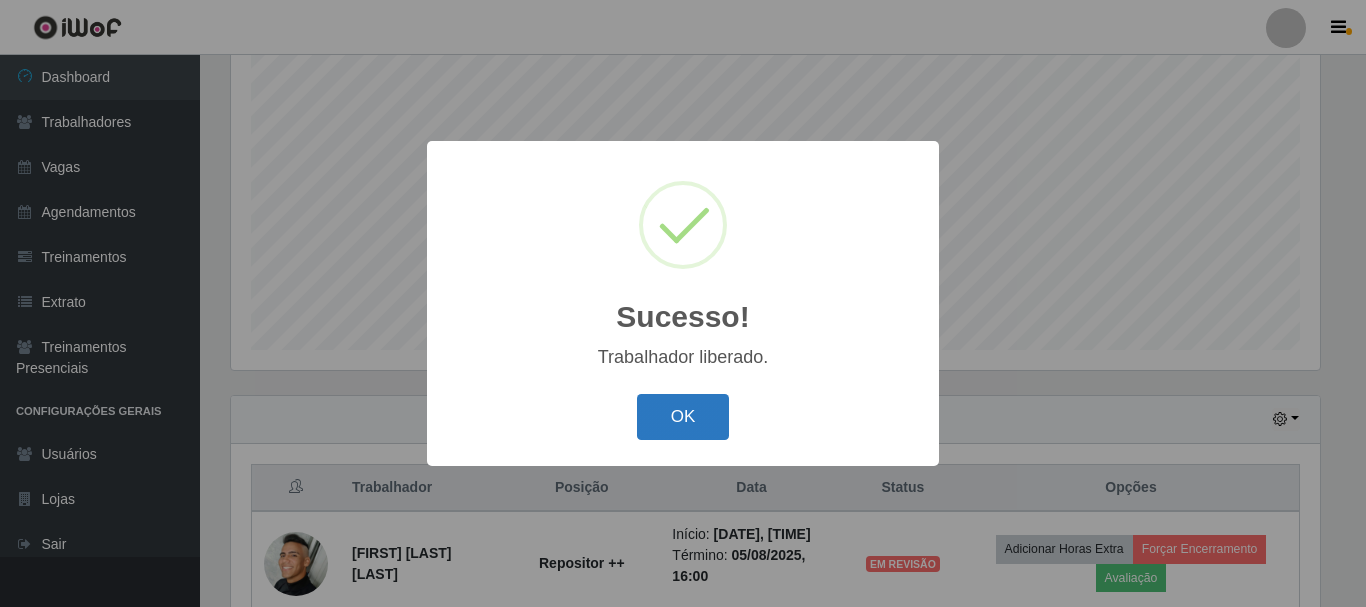 click on "OK" at bounding box center (683, 417) 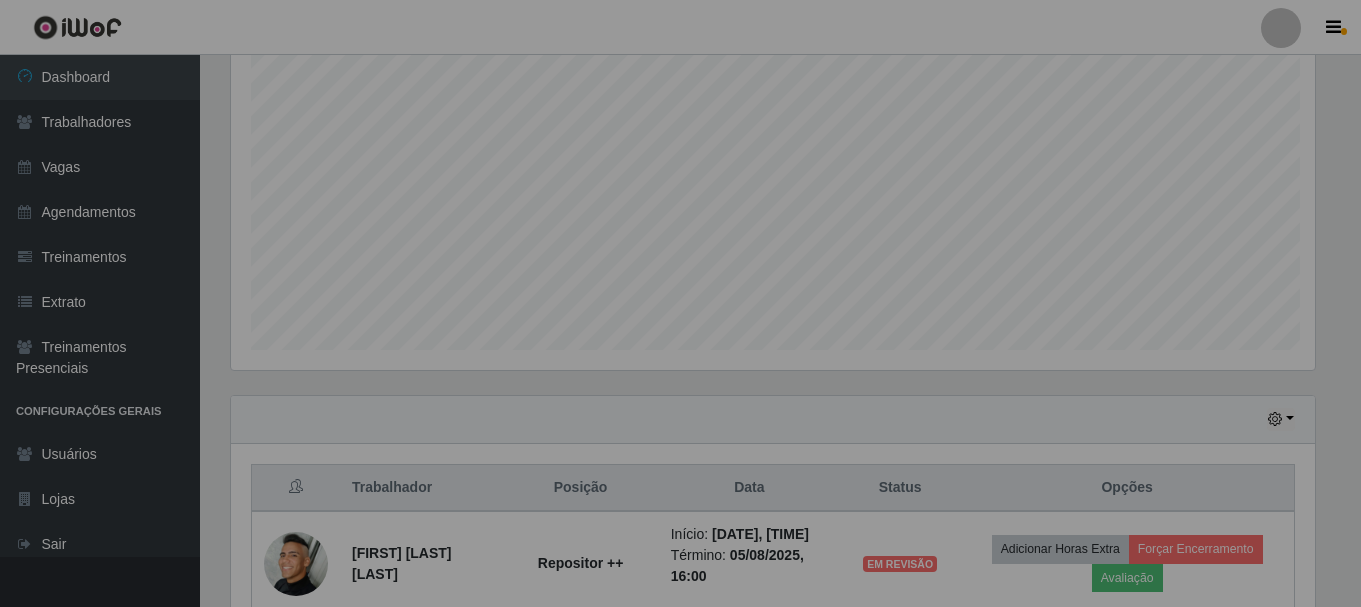 scroll, scrollTop: 999585, scrollLeft: 998901, axis: both 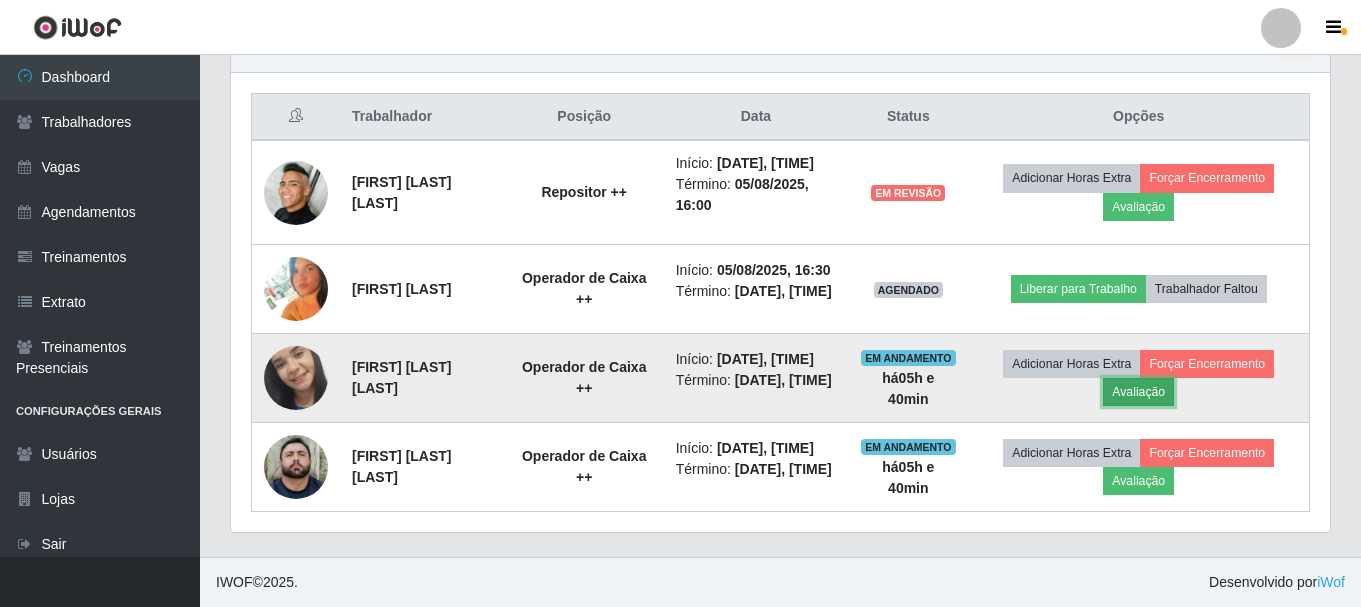 click on "Avaliação" at bounding box center [1138, 392] 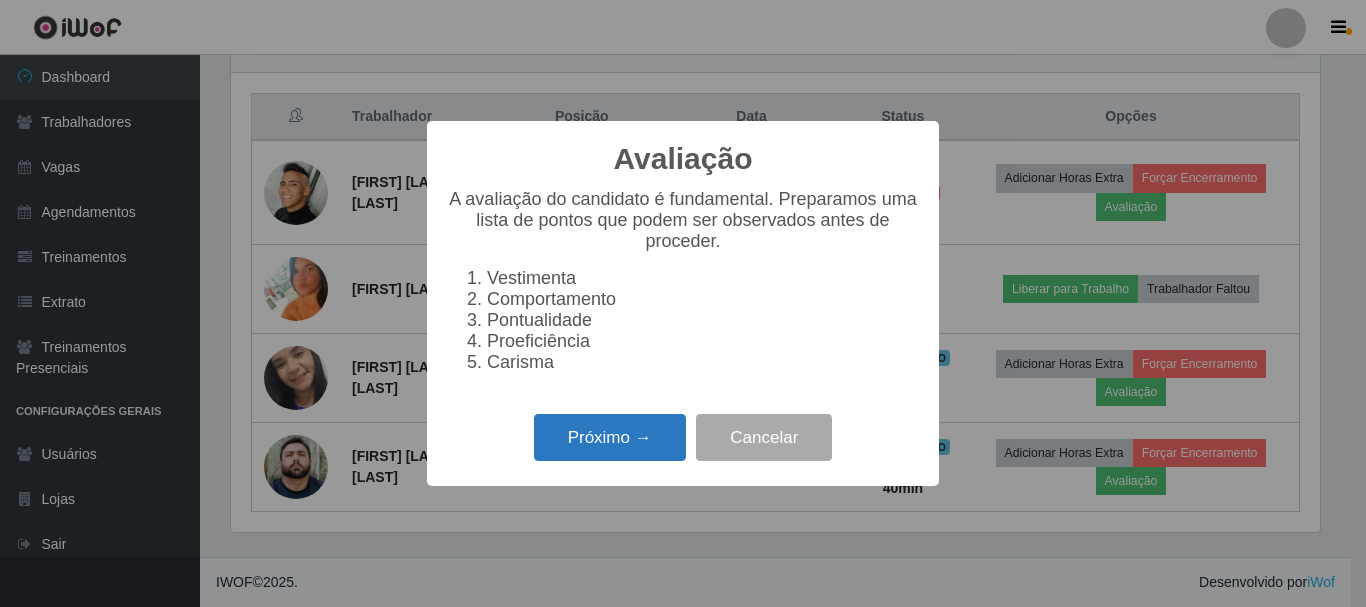 click on "Próximo →" at bounding box center (610, 437) 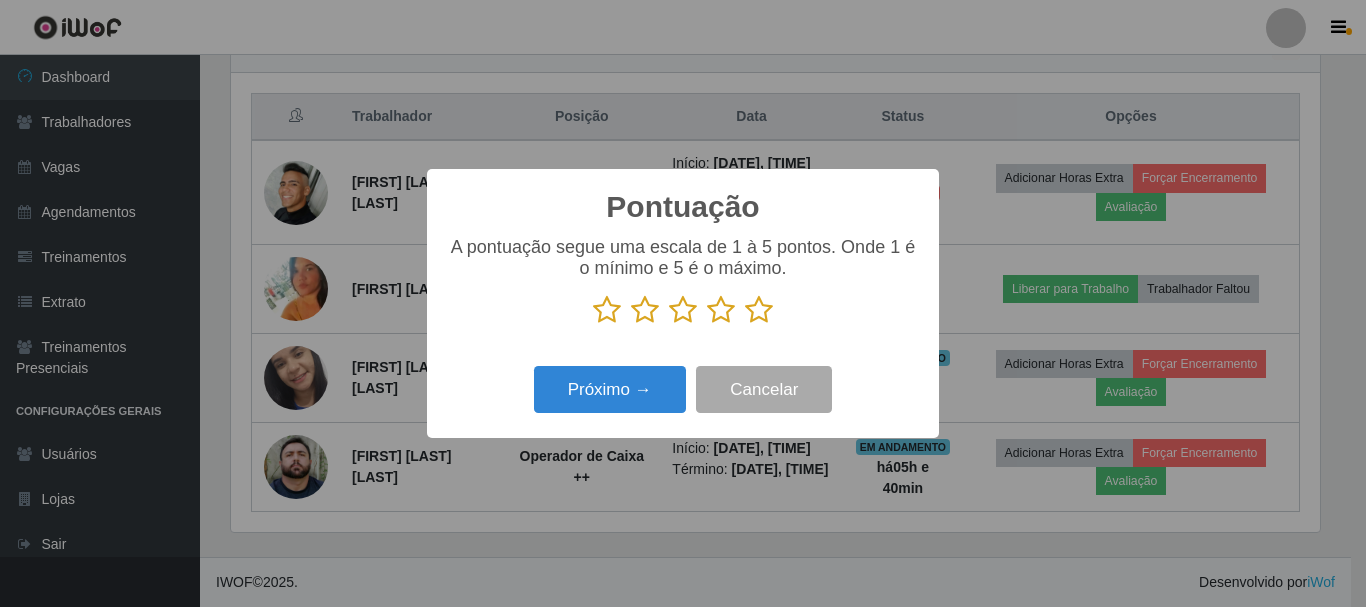drag, startPoint x: 764, startPoint y: 315, endPoint x: 727, endPoint y: 327, distance: 38.8973 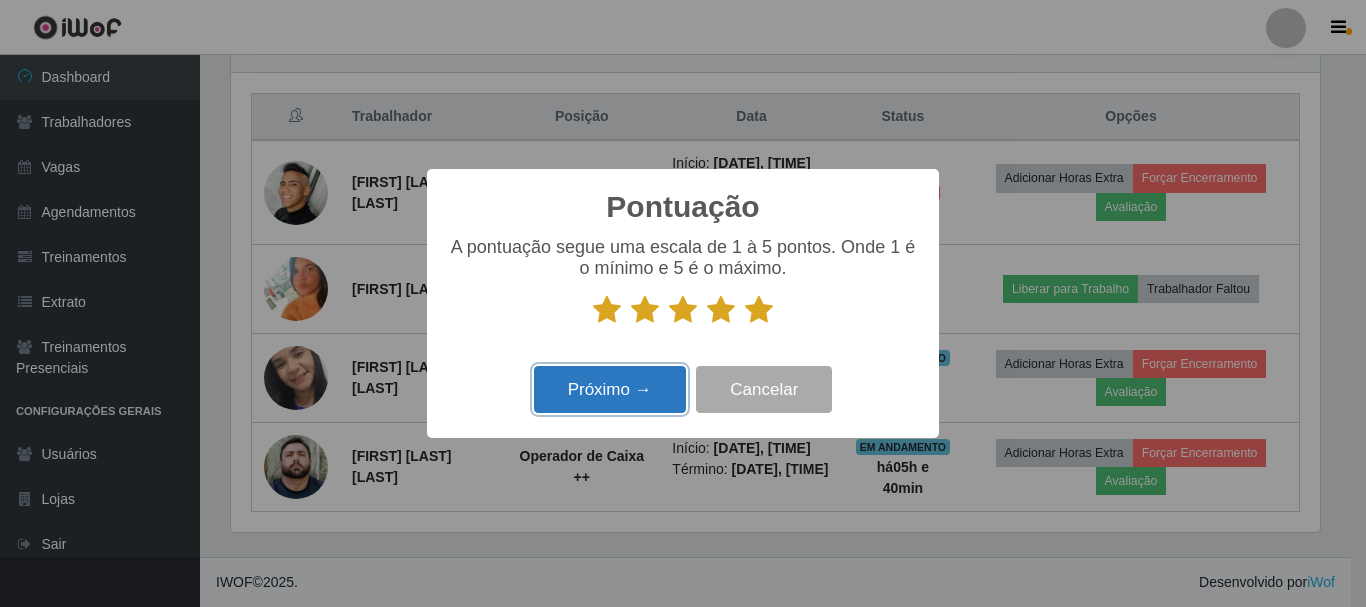 click on "Próximo →" at bounding box center [610, 389] 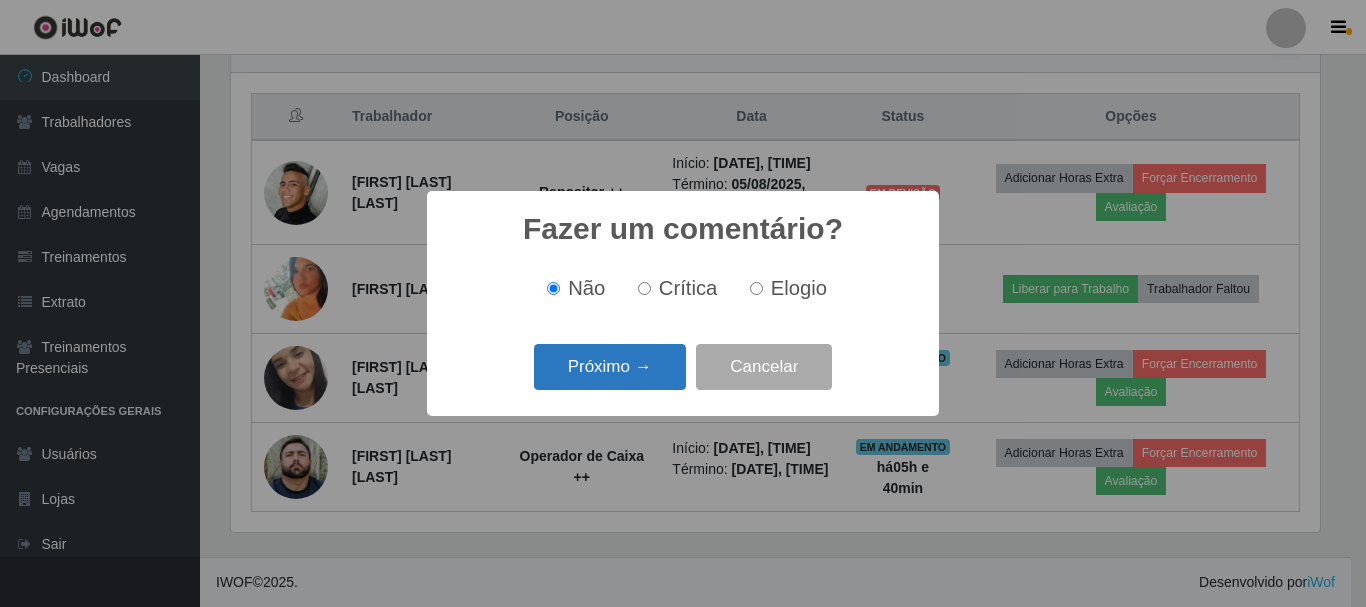 click on "Próximo →" at bounding box center [610, 367] 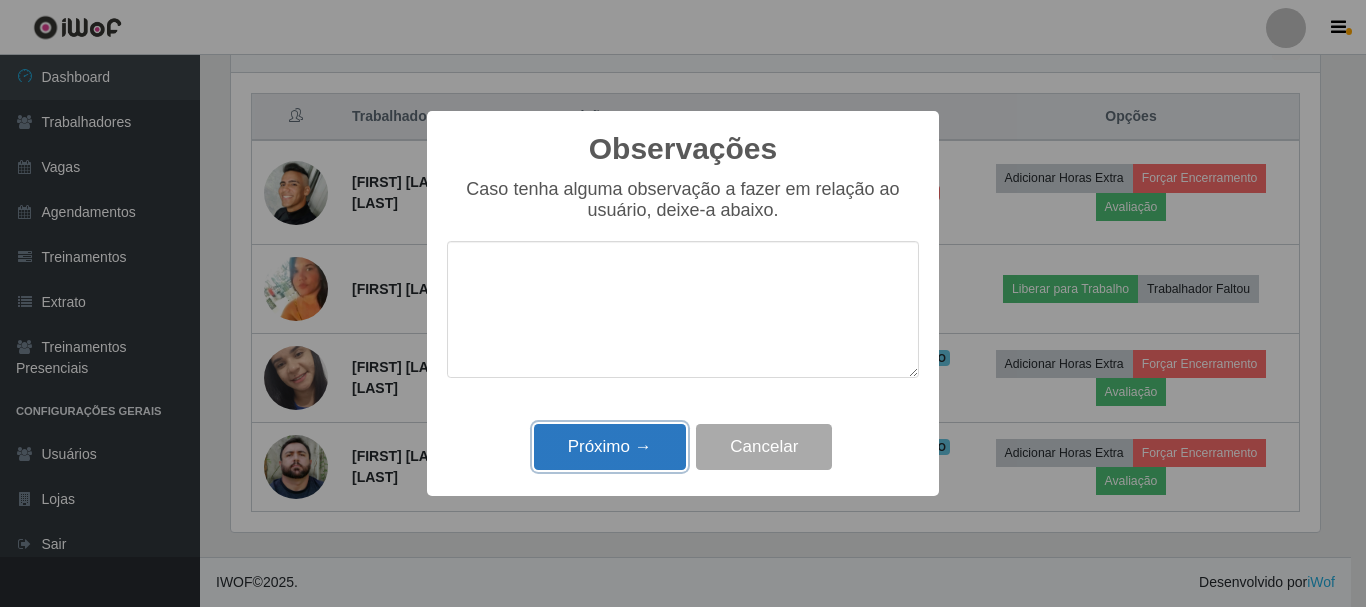 click on "Próximo →" at bounding box center [610, 447] 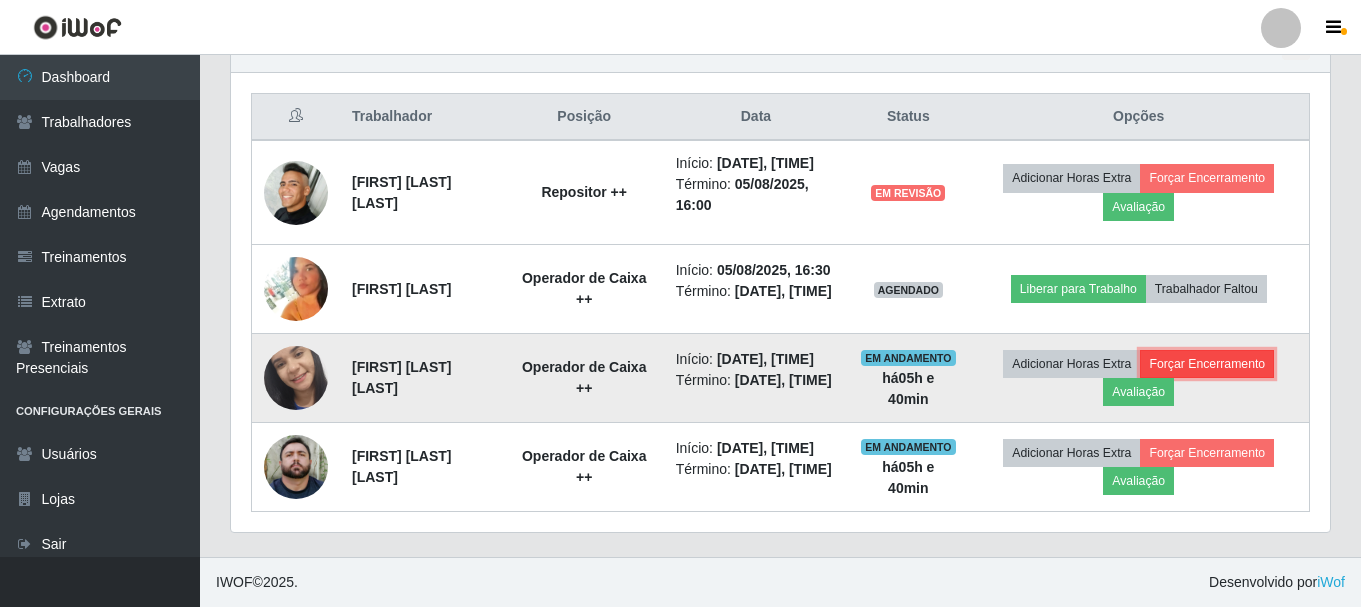 click on "Forçar Encerramento" at bounding box center (1207, 364) 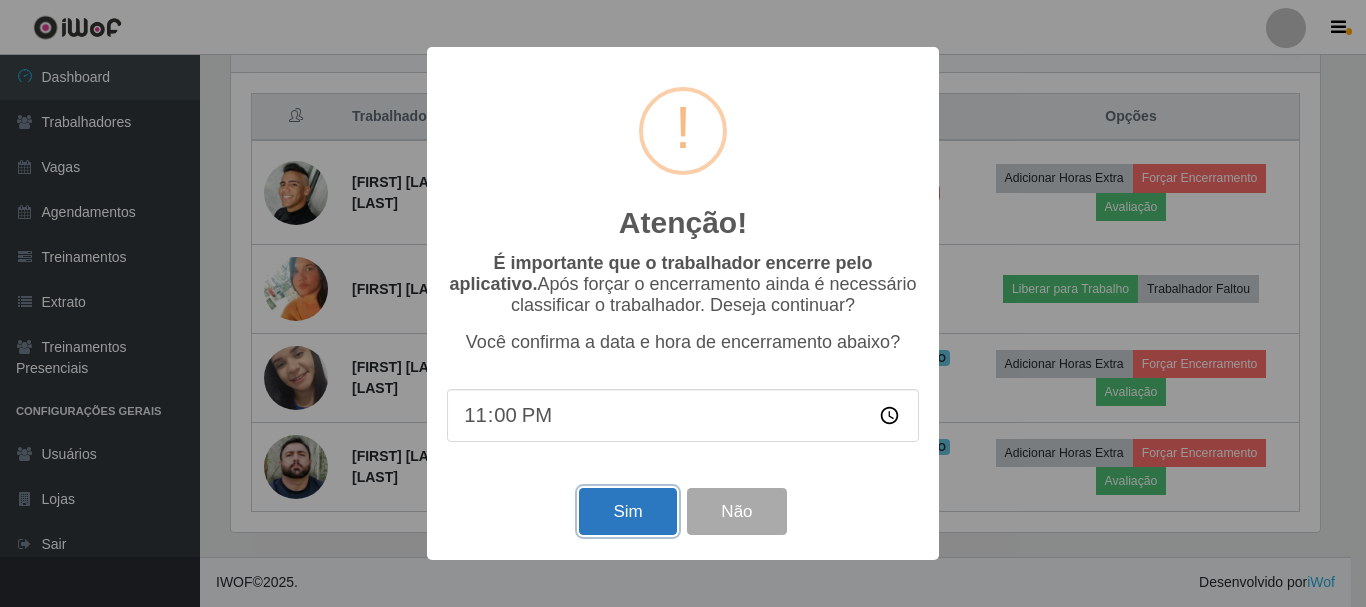 click on "Sim" at bounding box center [627, 511] 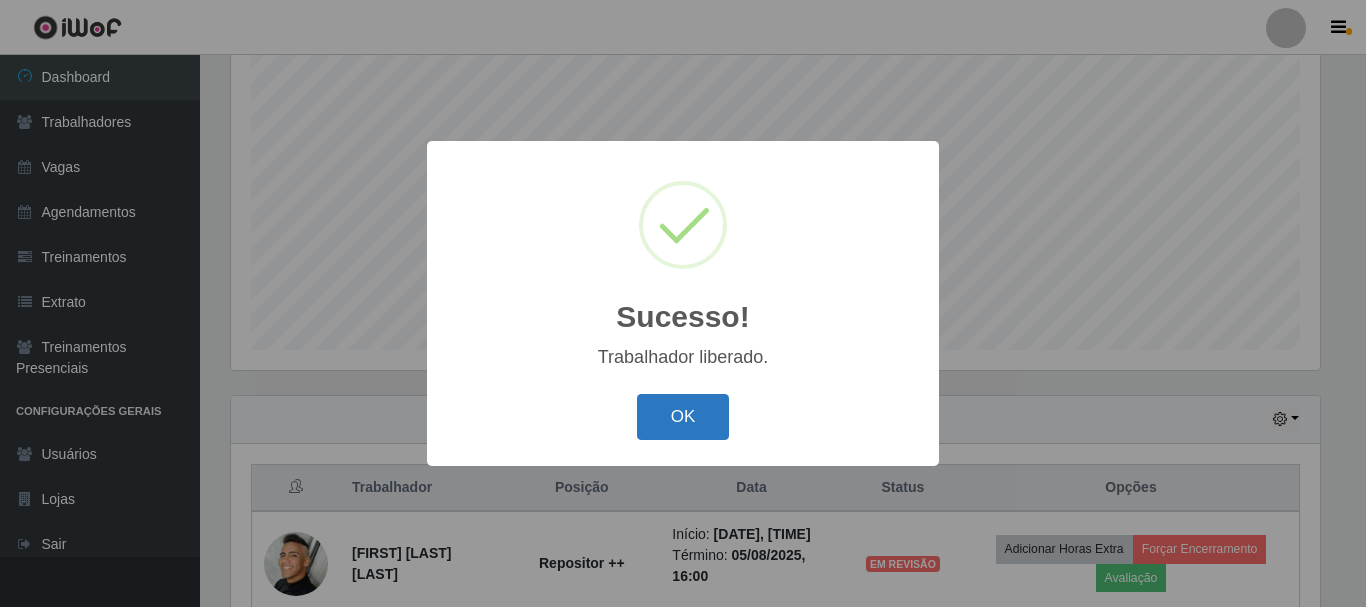 click on "OK" at bounding box center [683, 417] 